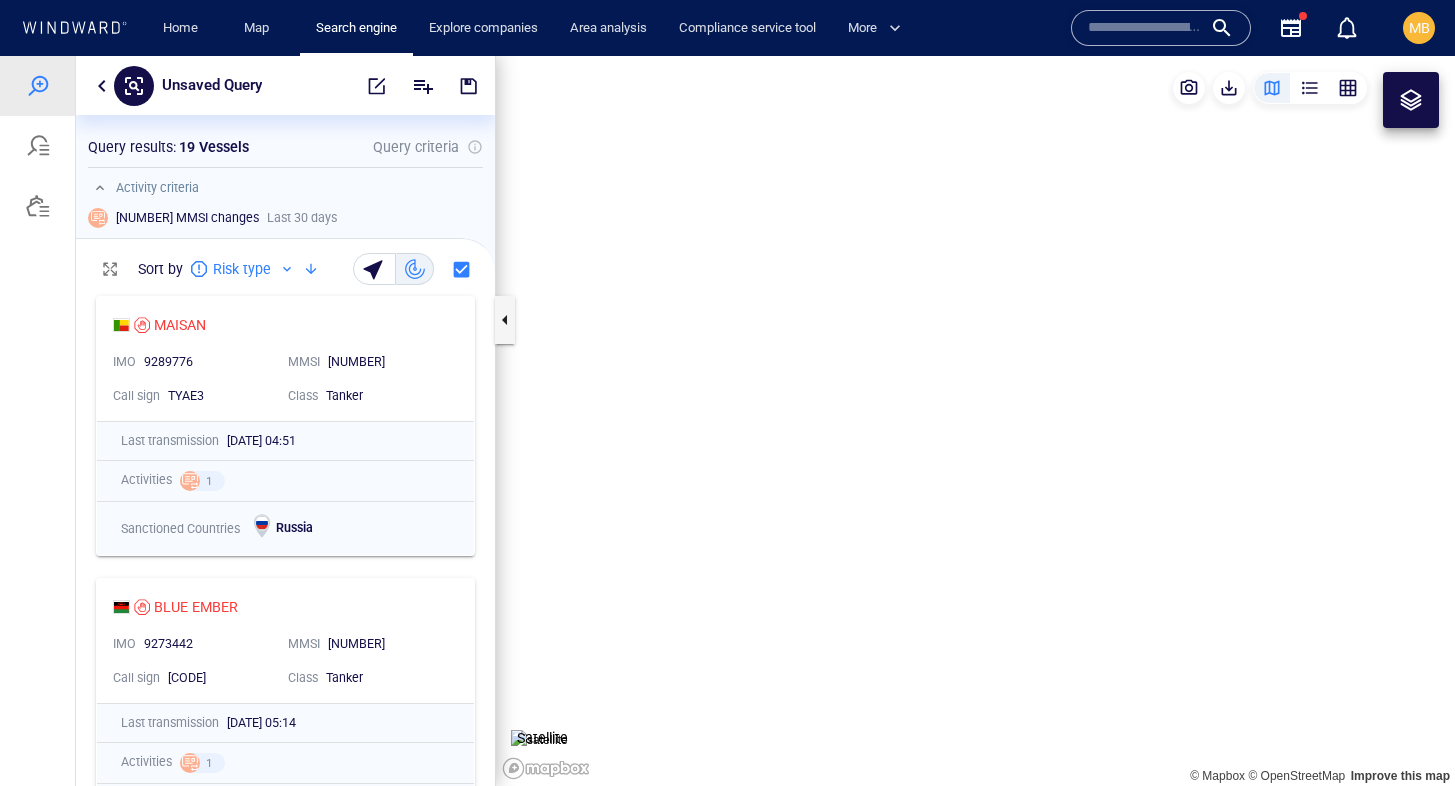 scroll, scrollTop: 0, scrollLeft: 0, axis: both 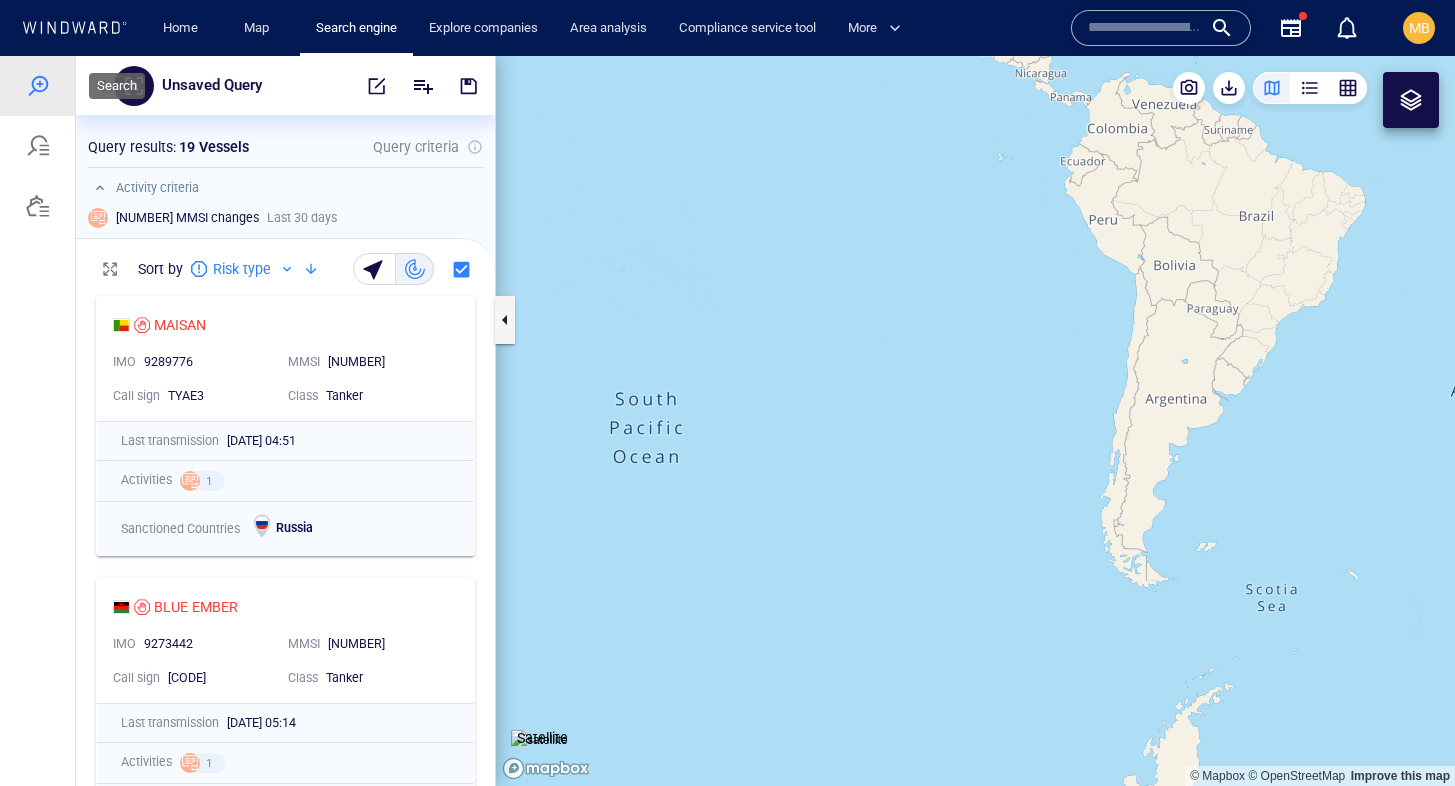 click at bounding box center [38, 86] 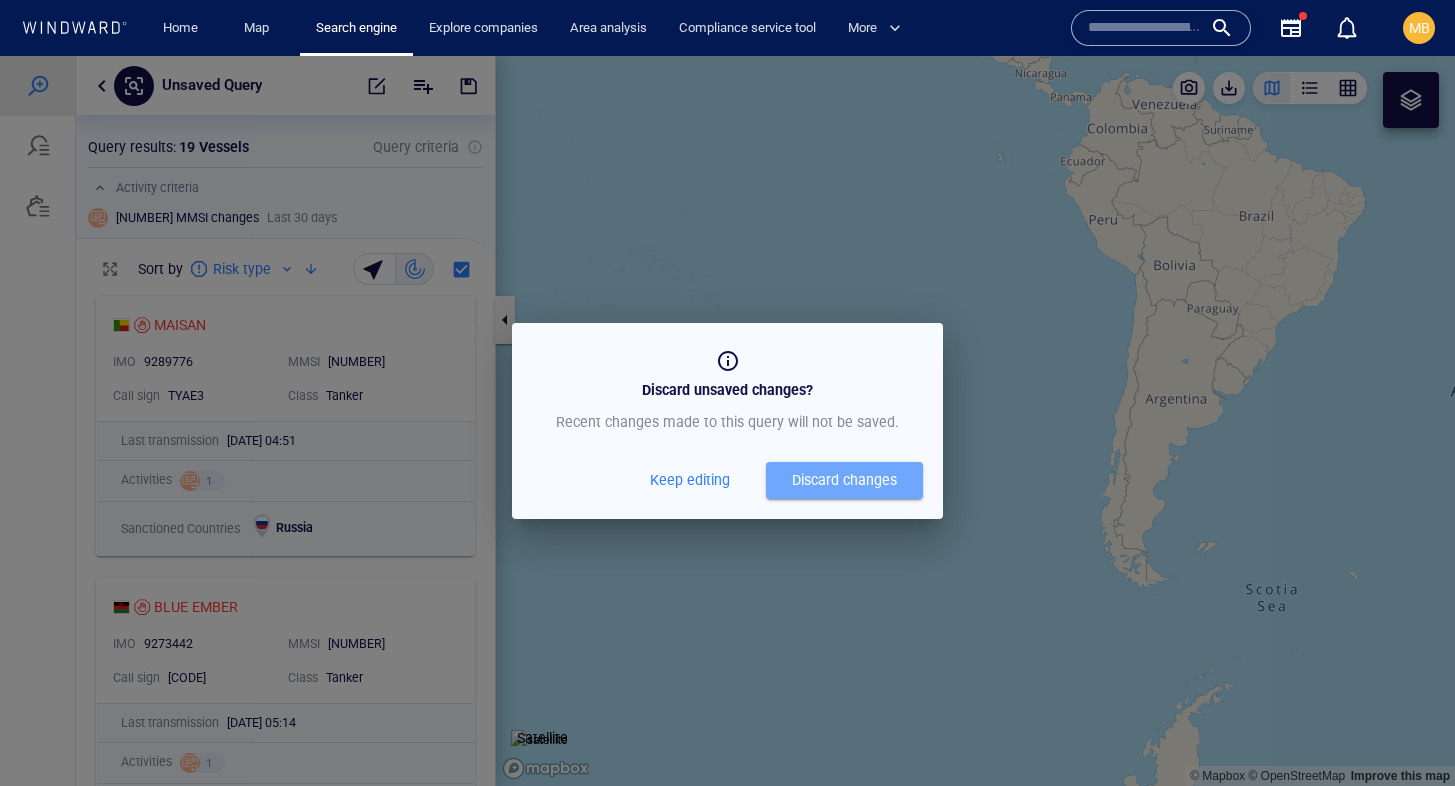 click on "Discard changes" at bounding box center [844, 480] 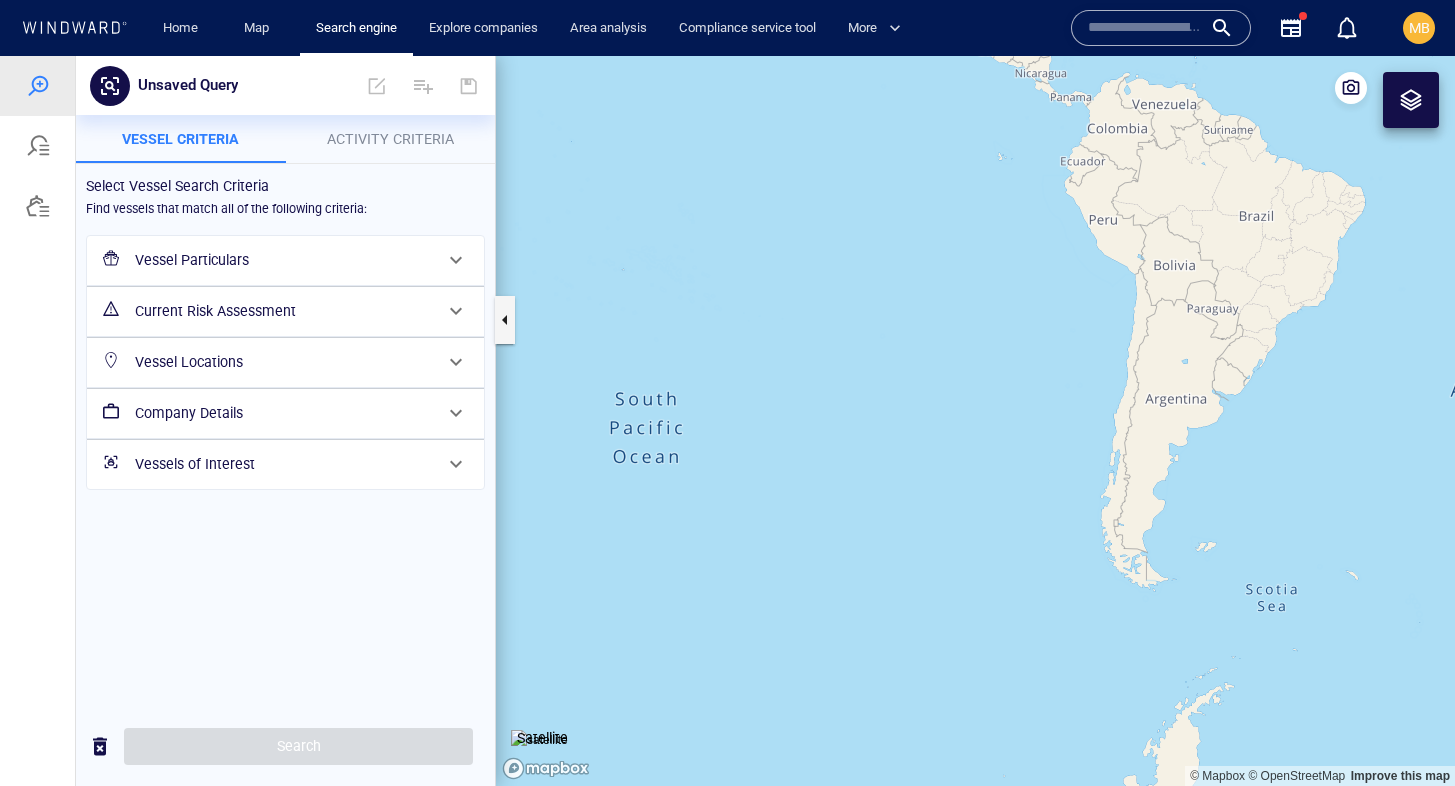 click on "Vessels of Interest" at bounding box center [283, 464] 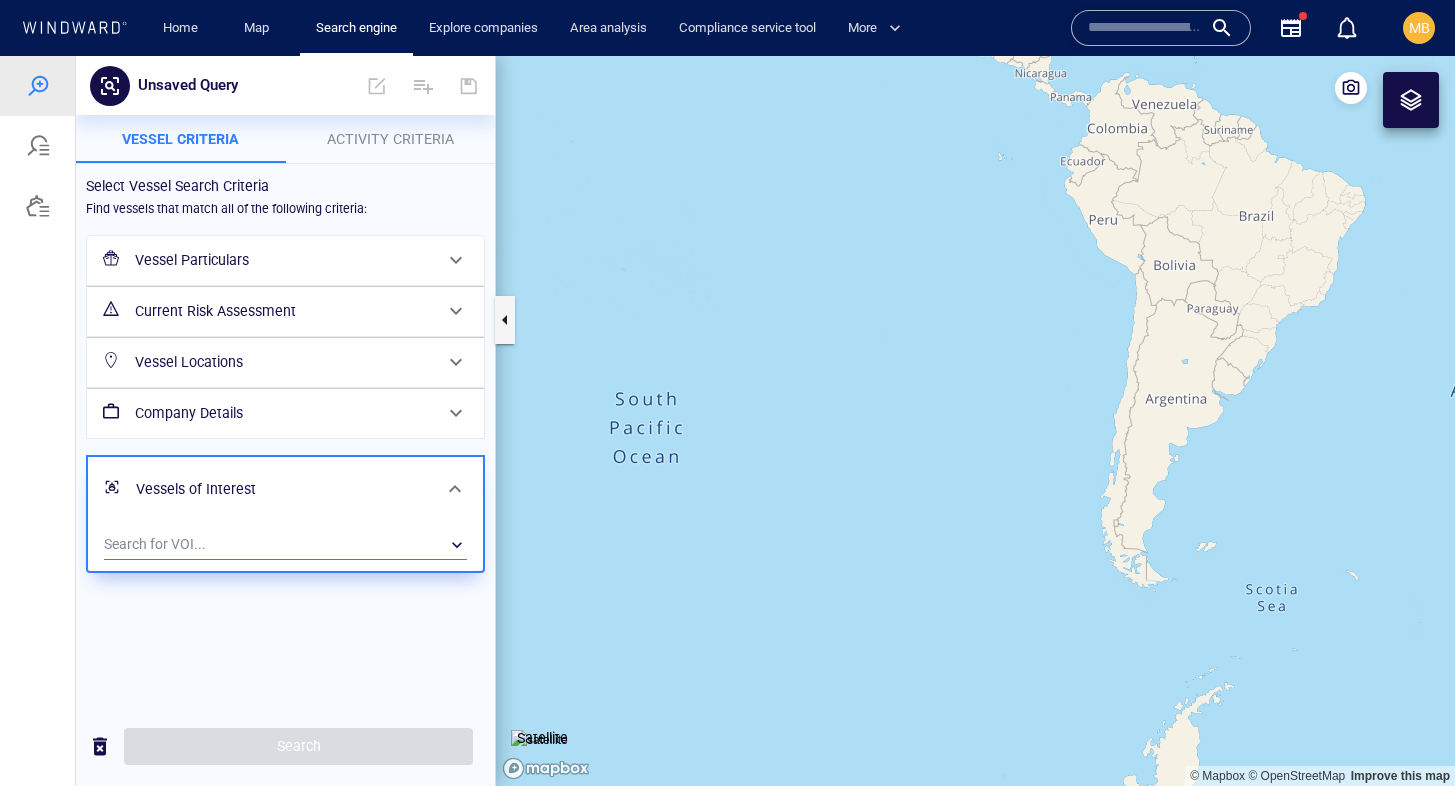 click on "​" at bounding box center [285, 545] 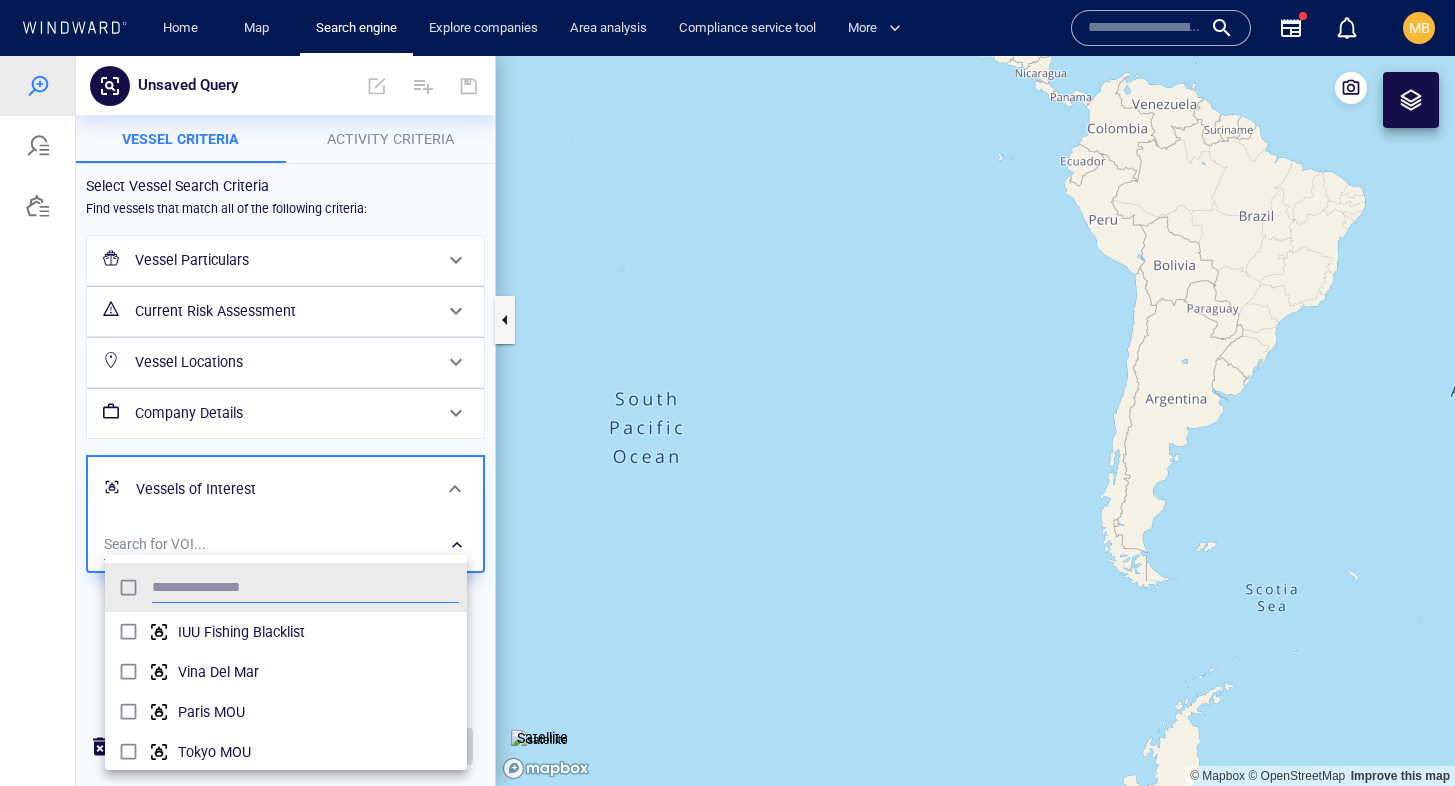 scroll, scrollTop: 0, scrollLeft: 1, axis: horizontal 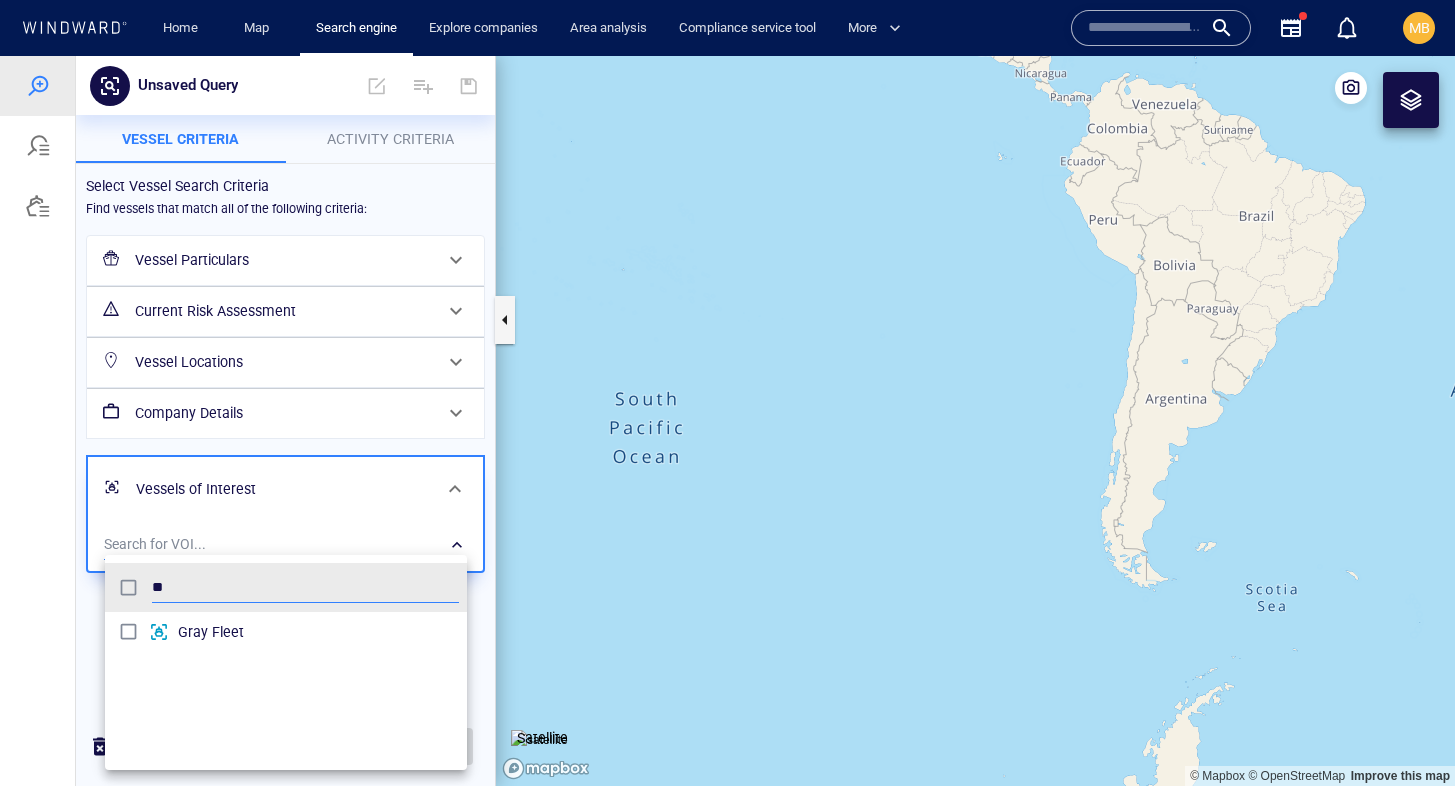 type on "**" 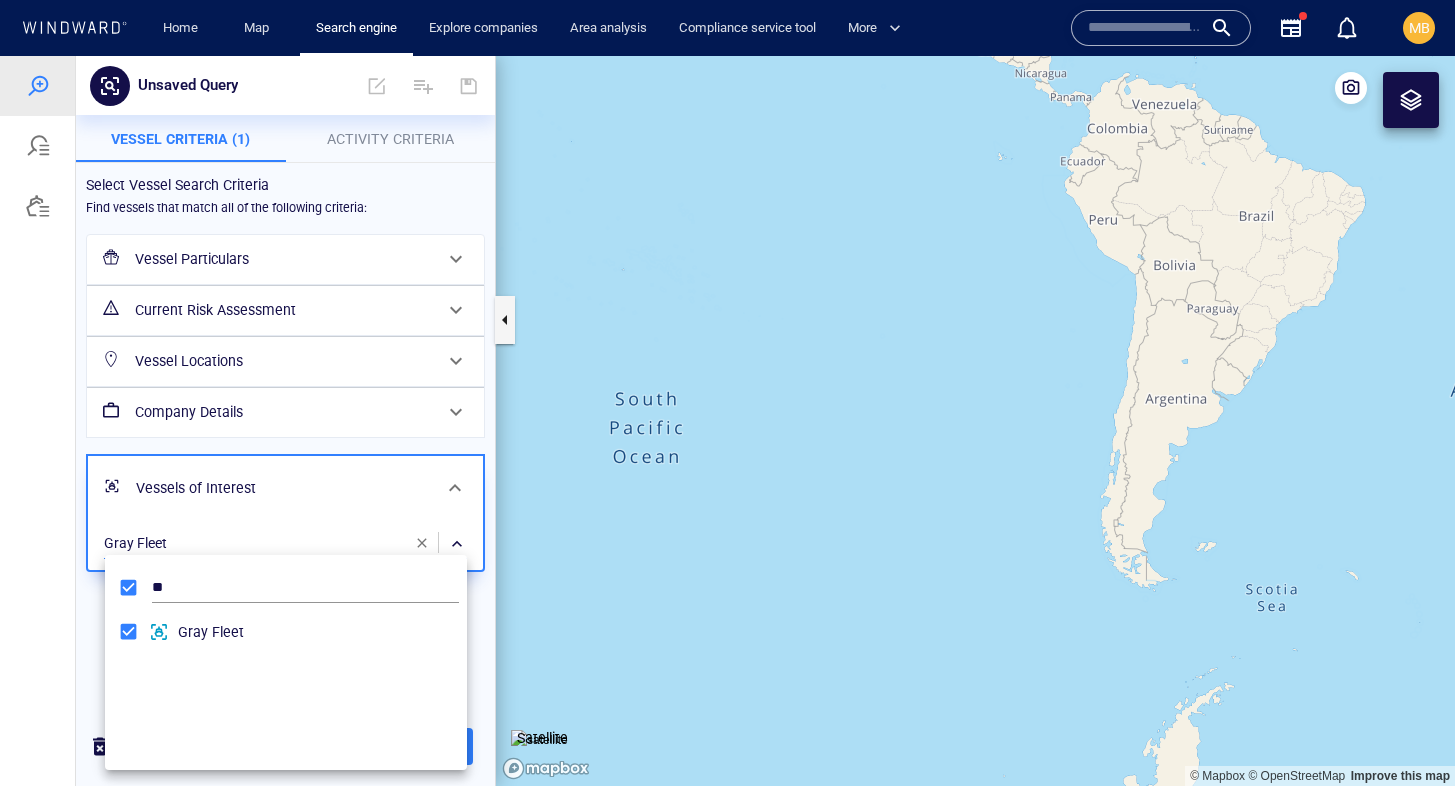 click at bounding box center (727, 421) 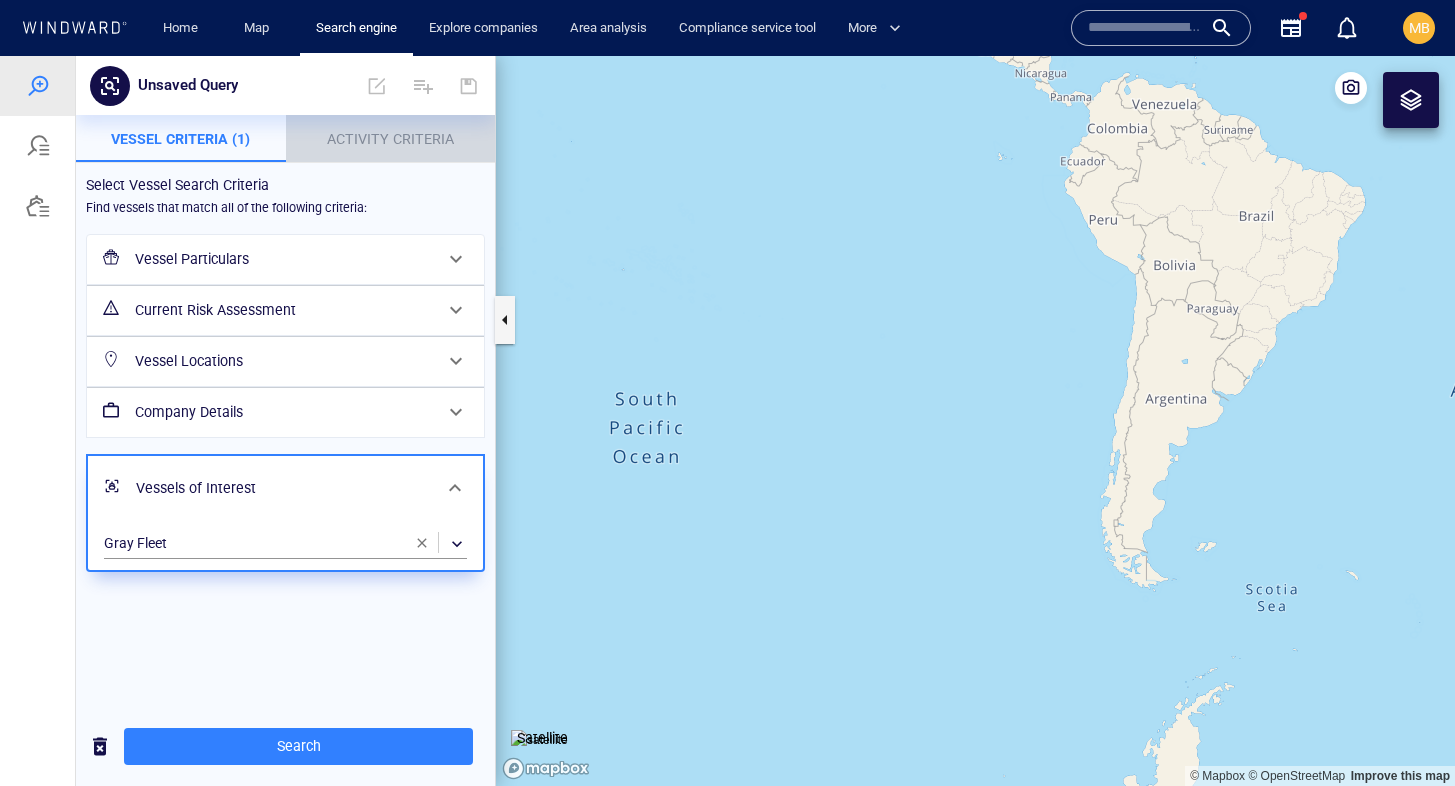 click on "Activity Criteria" at bounding box center (390, 139) 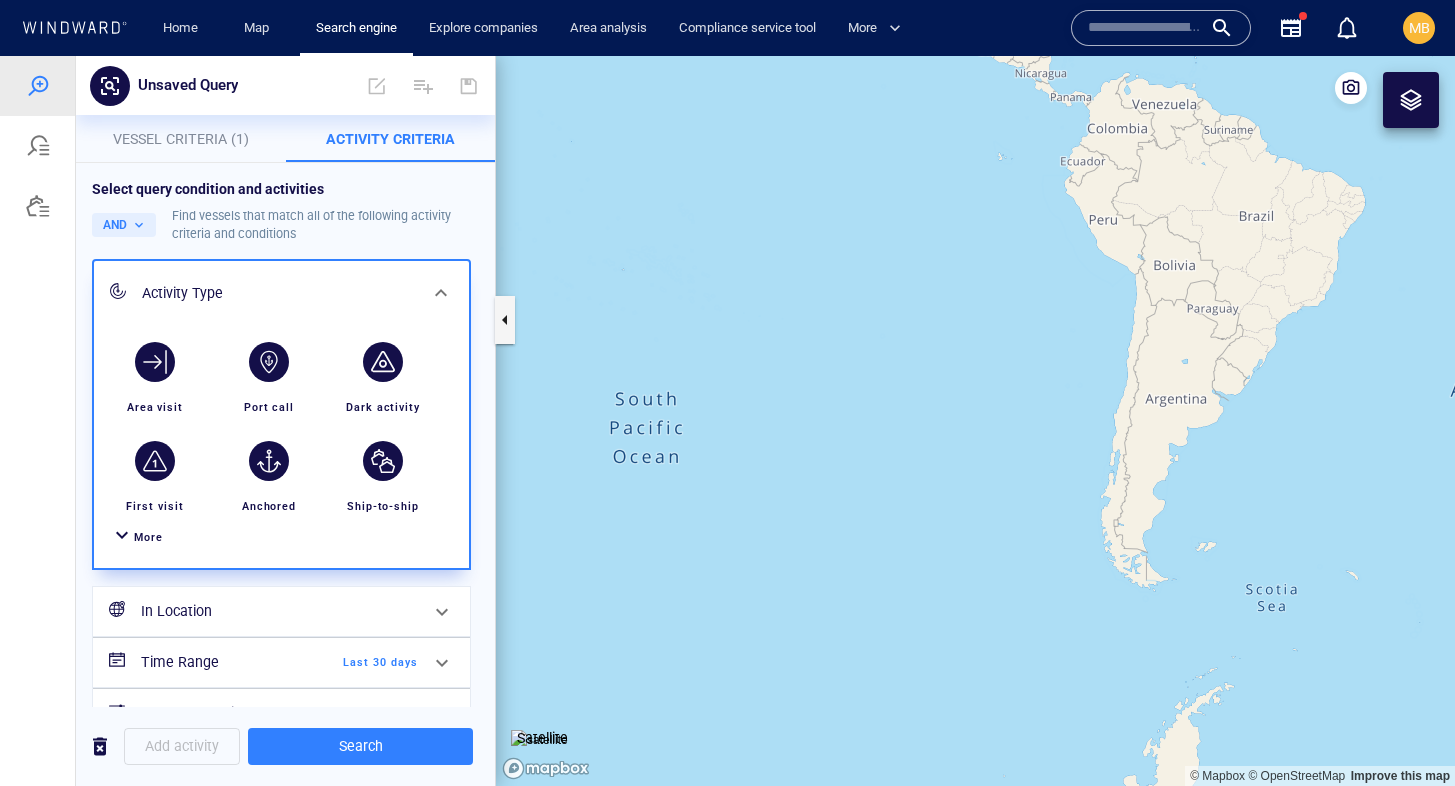 click on "Vessel Criteria (1)" at bounding box center (181, 139) 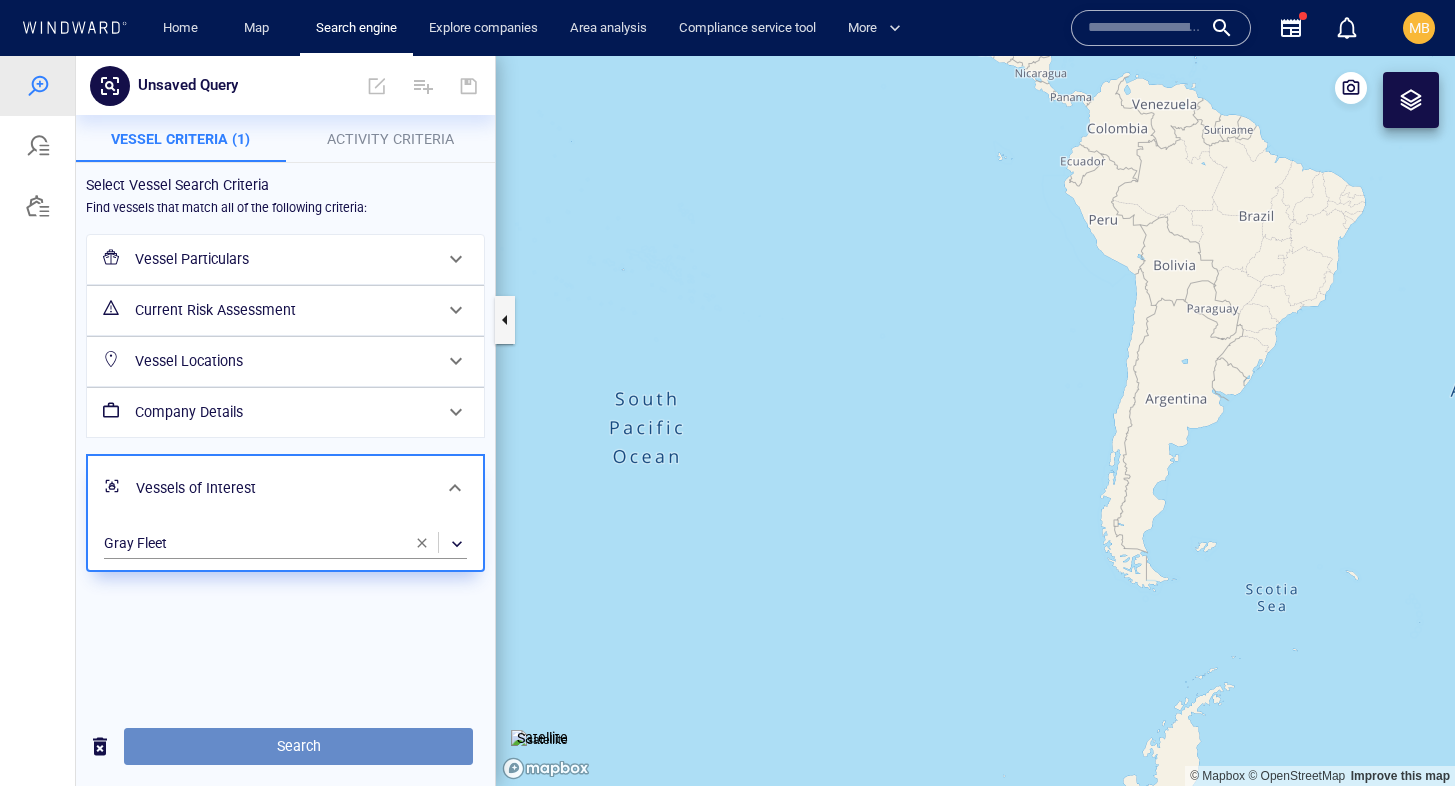 click on "Search" at bounding box center (298, 746) 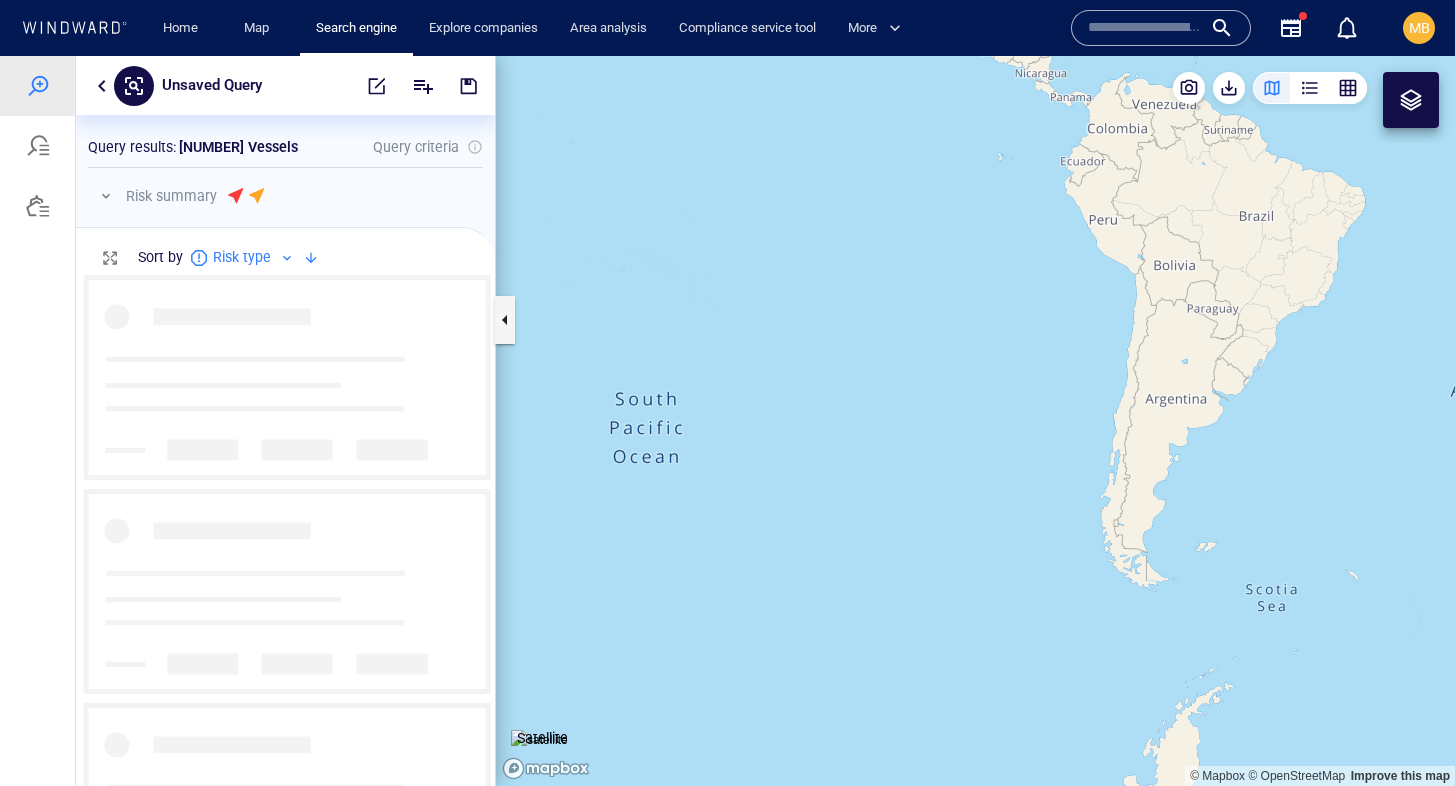 scroll, scrollTop: 0, scrollLeft: 1, axis: horizontal 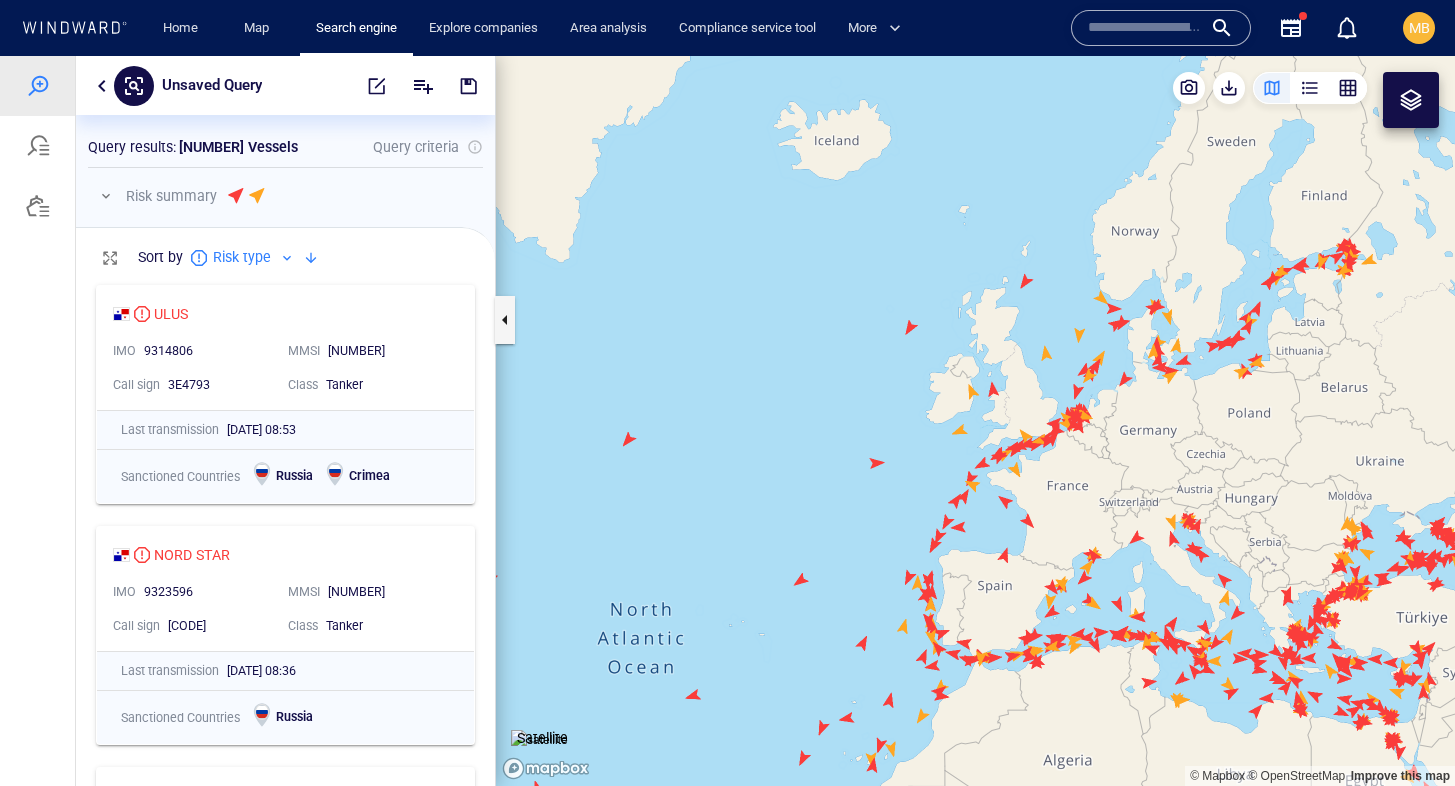 drag, startPoint x: 1165, startPoint y: 376, endPoint x: 1115, endPoint y: 331, distance: 67.26812 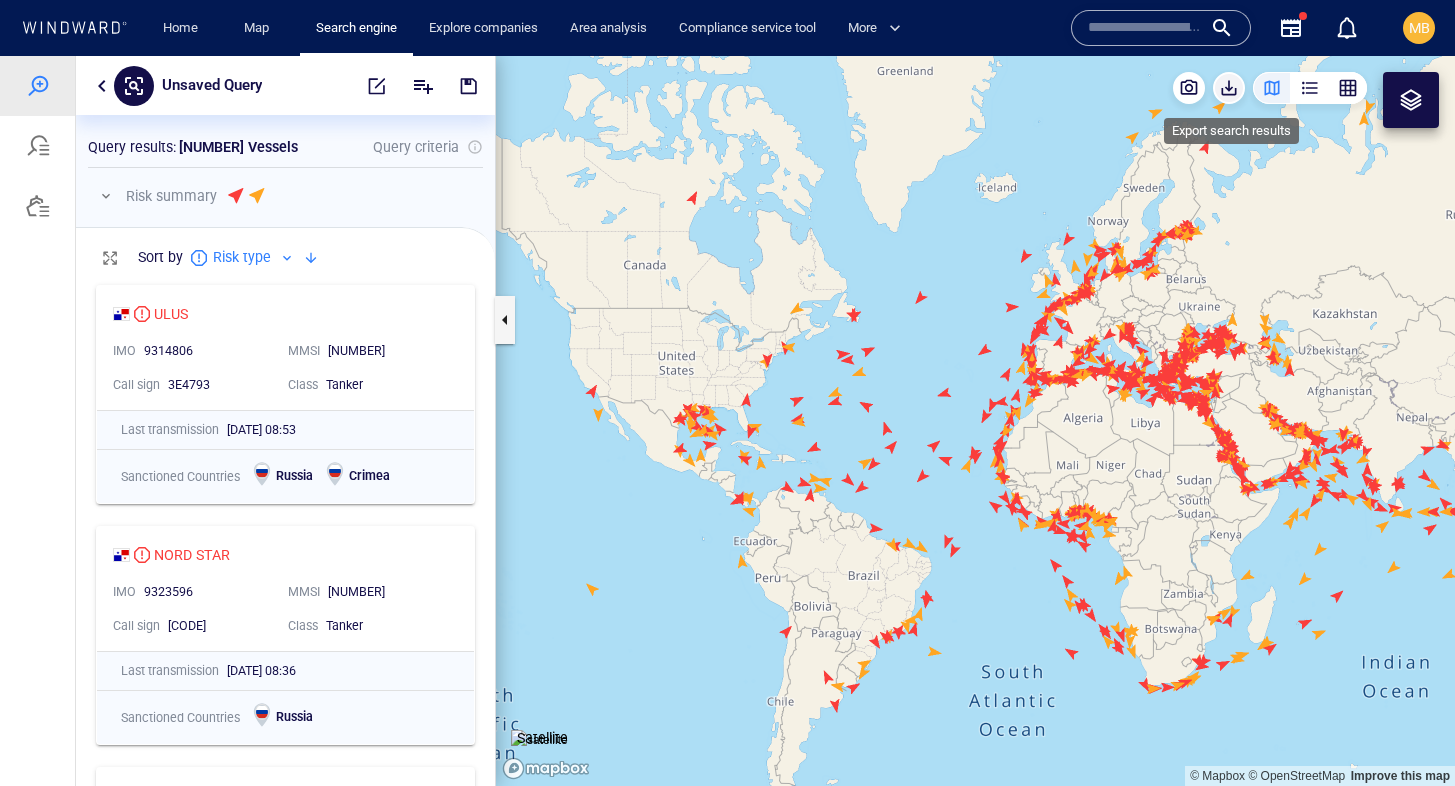 click at bounding box center (1229, 88) 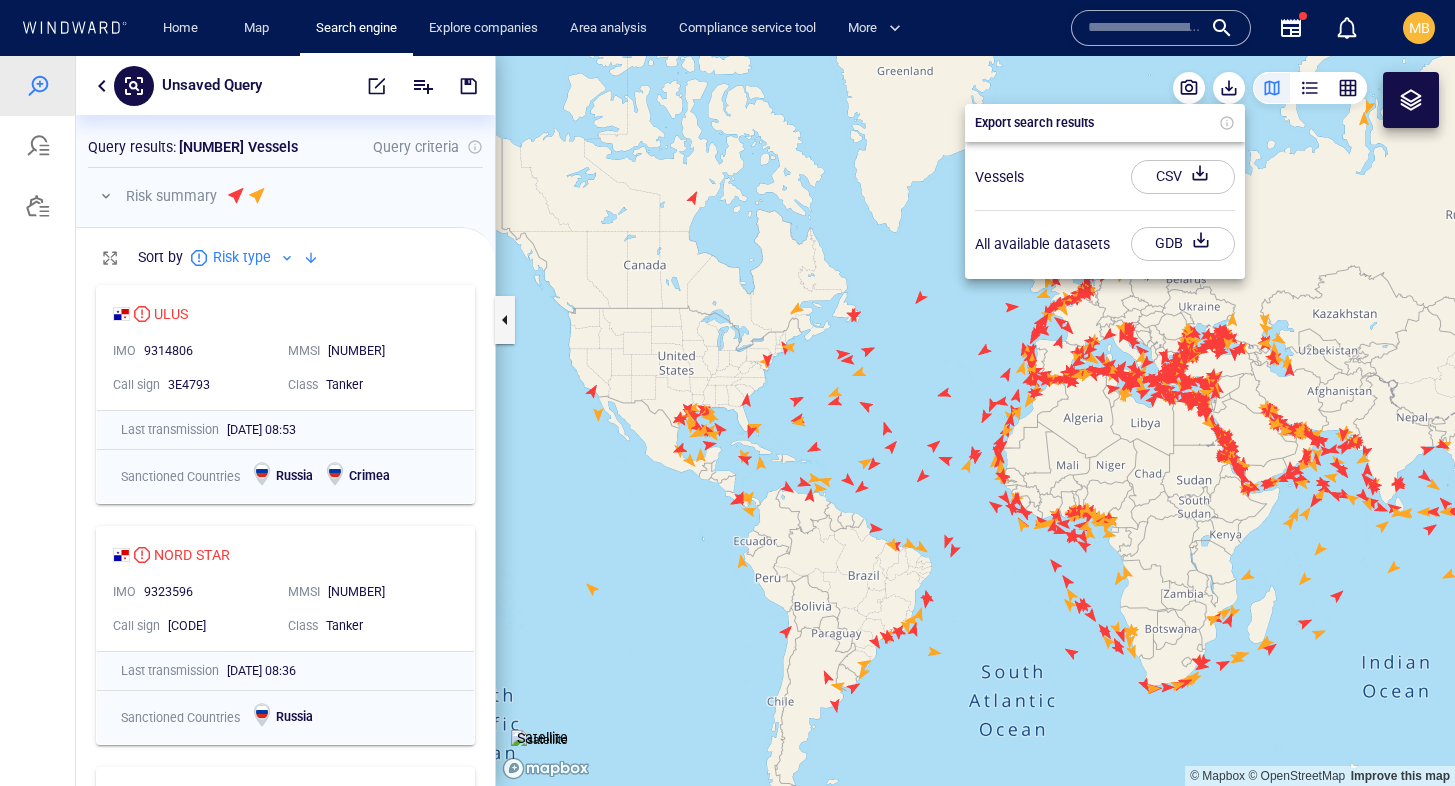 click on "CSV" at bounding box center [1169, 176] 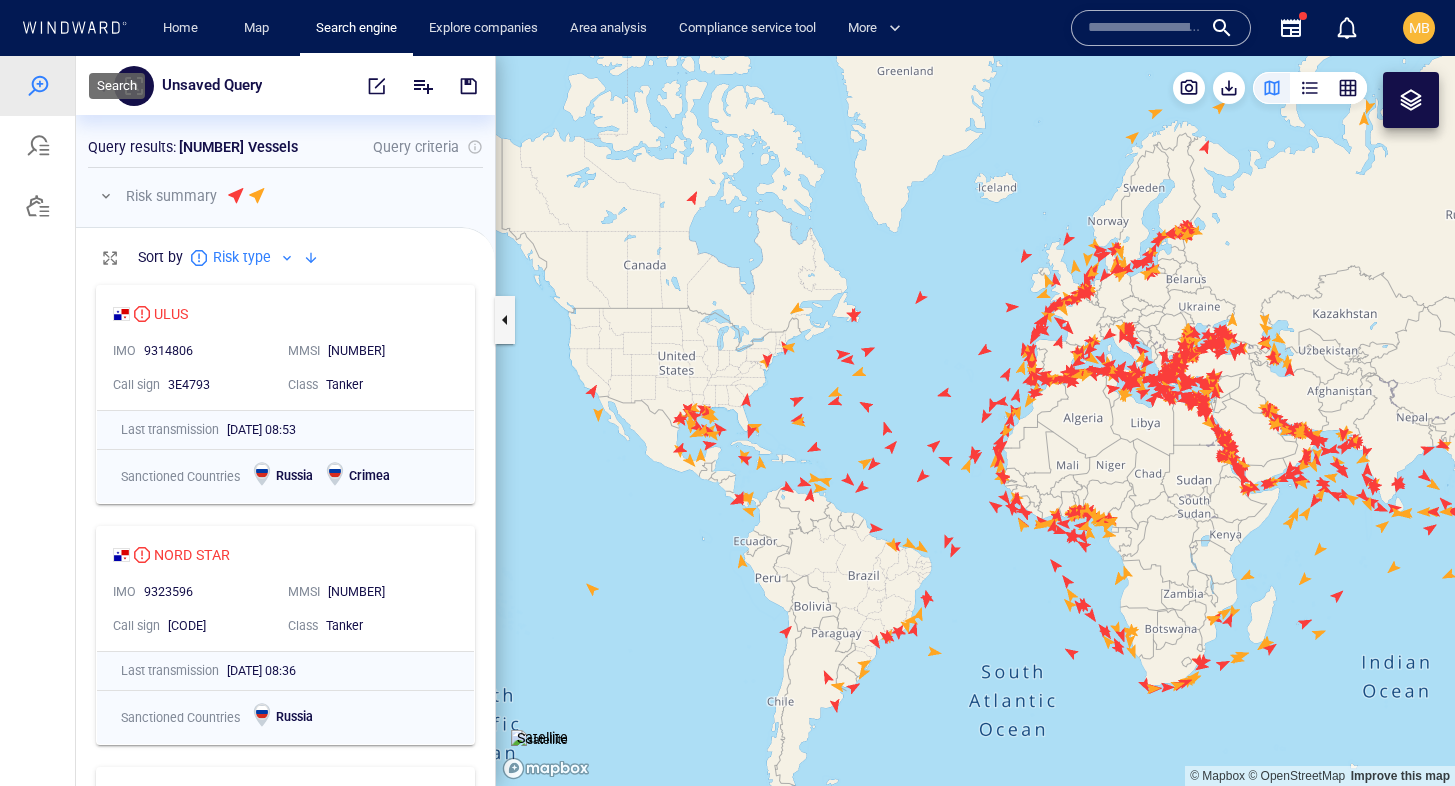 click at bounding box center (38, 86) 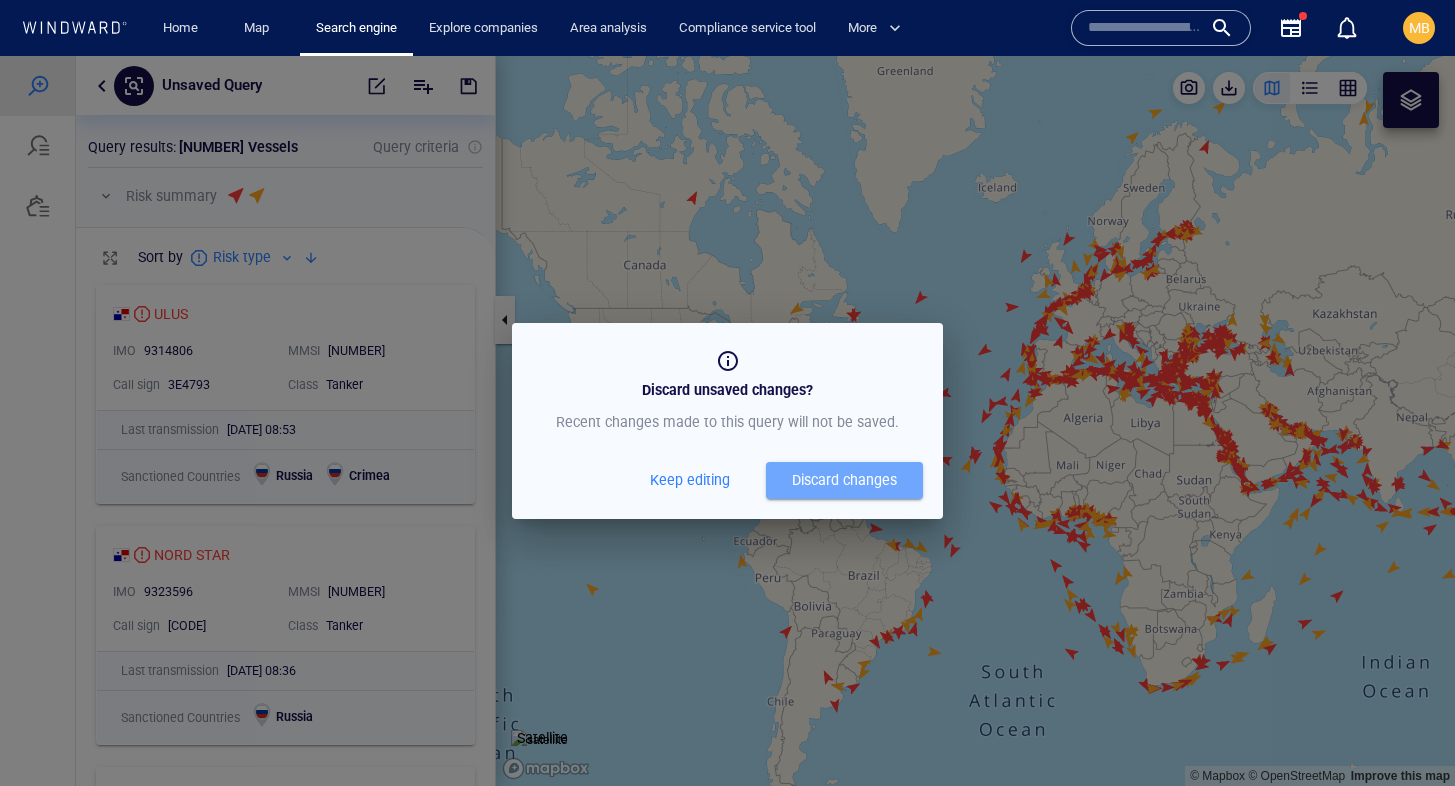 click on "Discard changes" at bounding box center [844, 480] 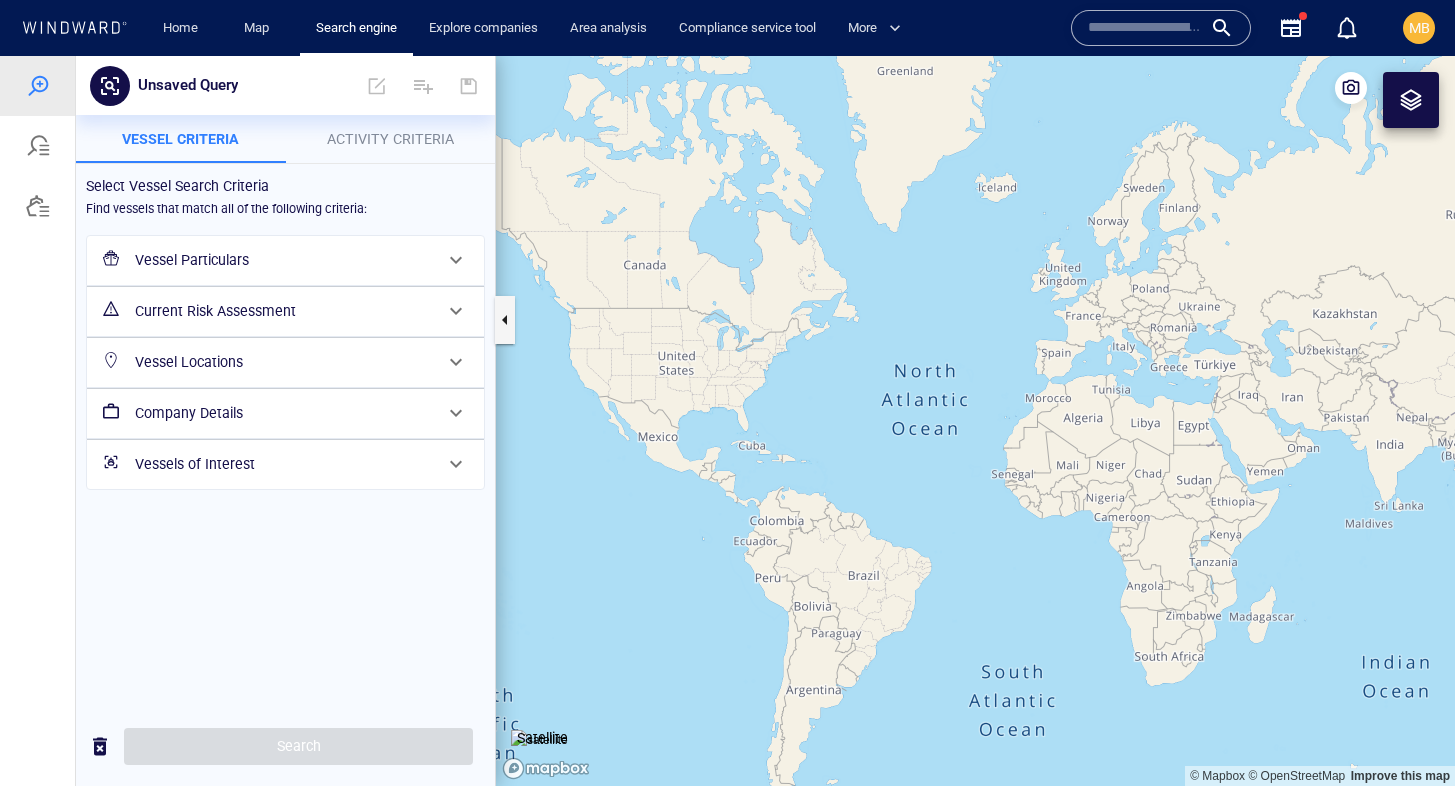 click on "Vessel Particulars" at bounding box center (283, 260) 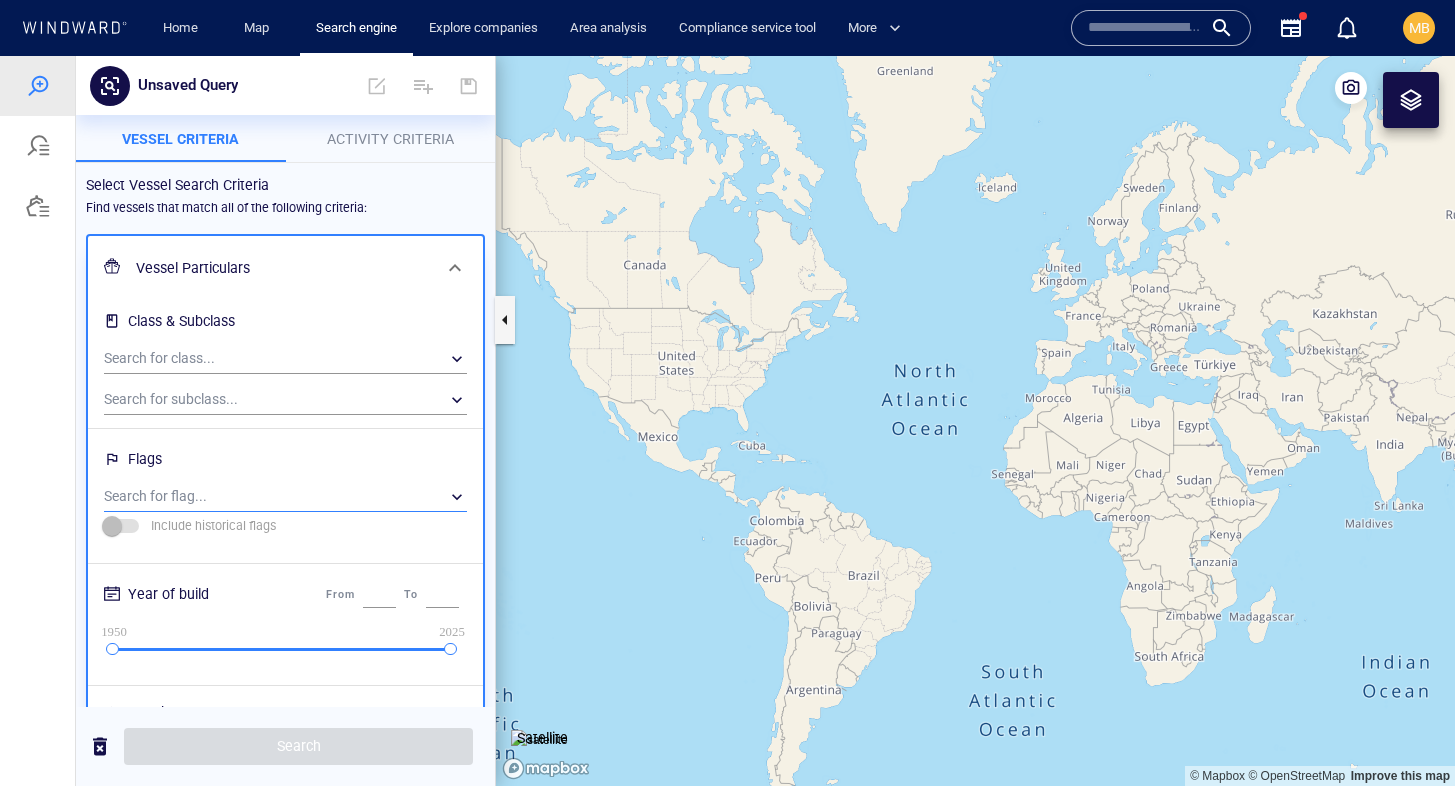 click on "​" at bounding box center (285, 497) 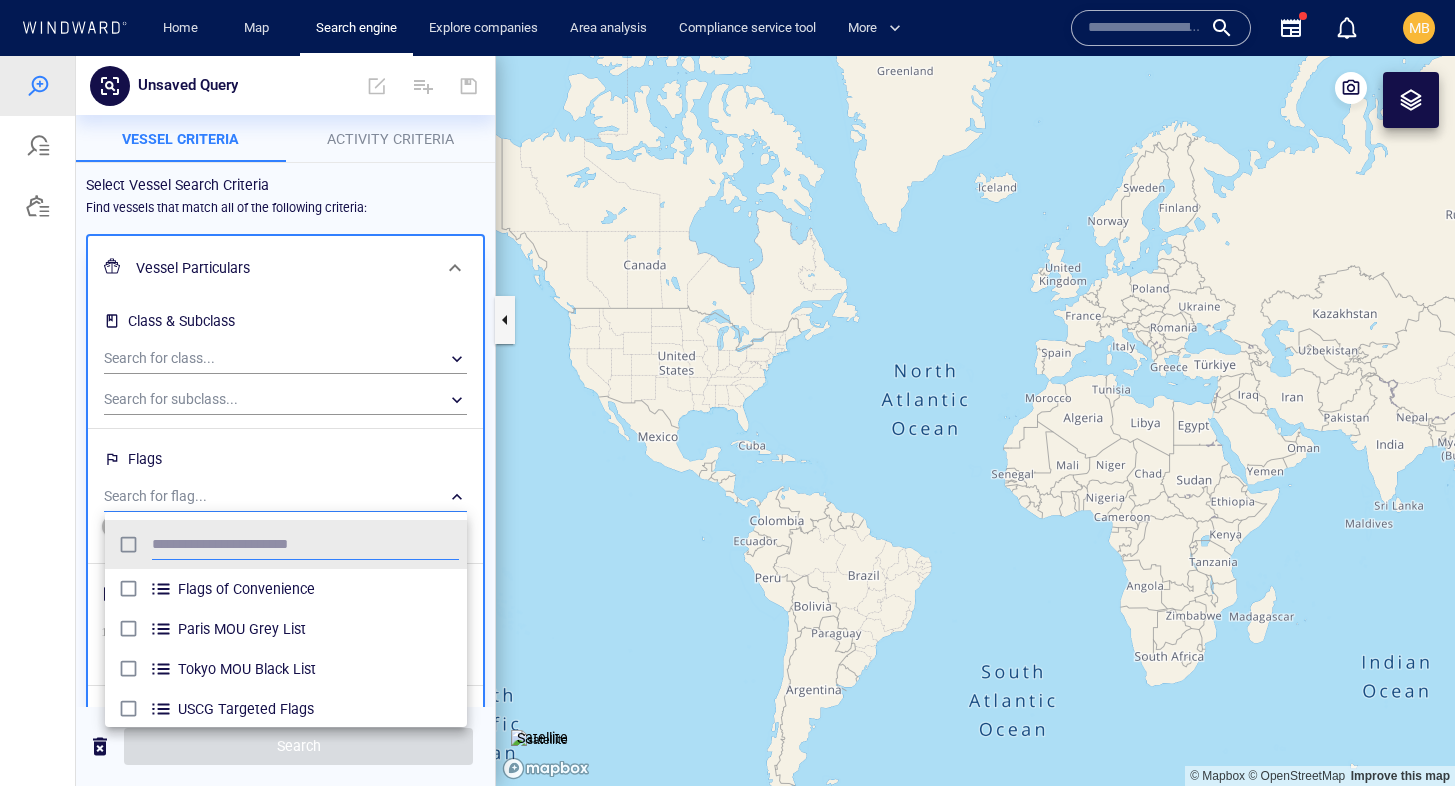 scroll, scrollTop: 0, scrollLeft: 1, axis: horizontal 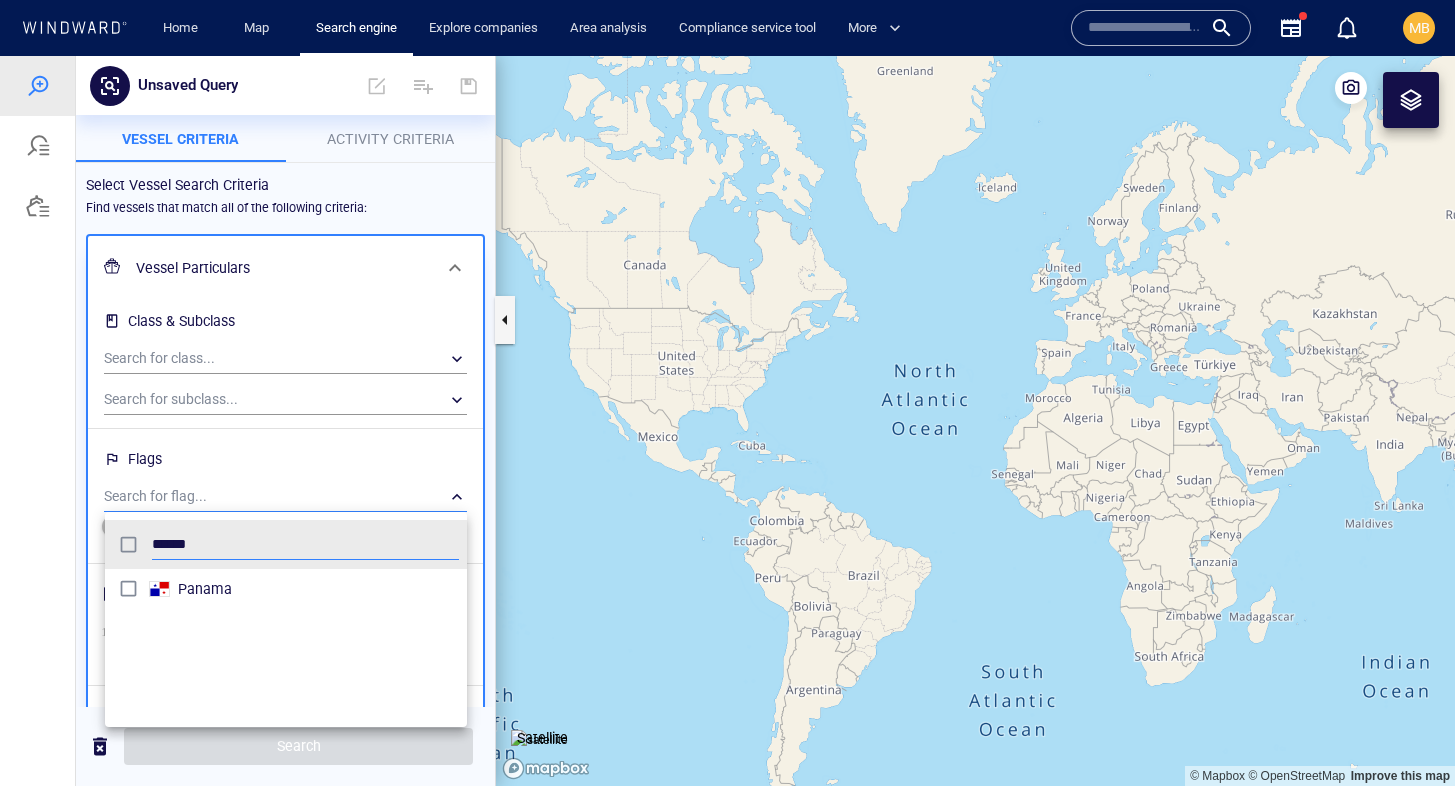 type on "******" 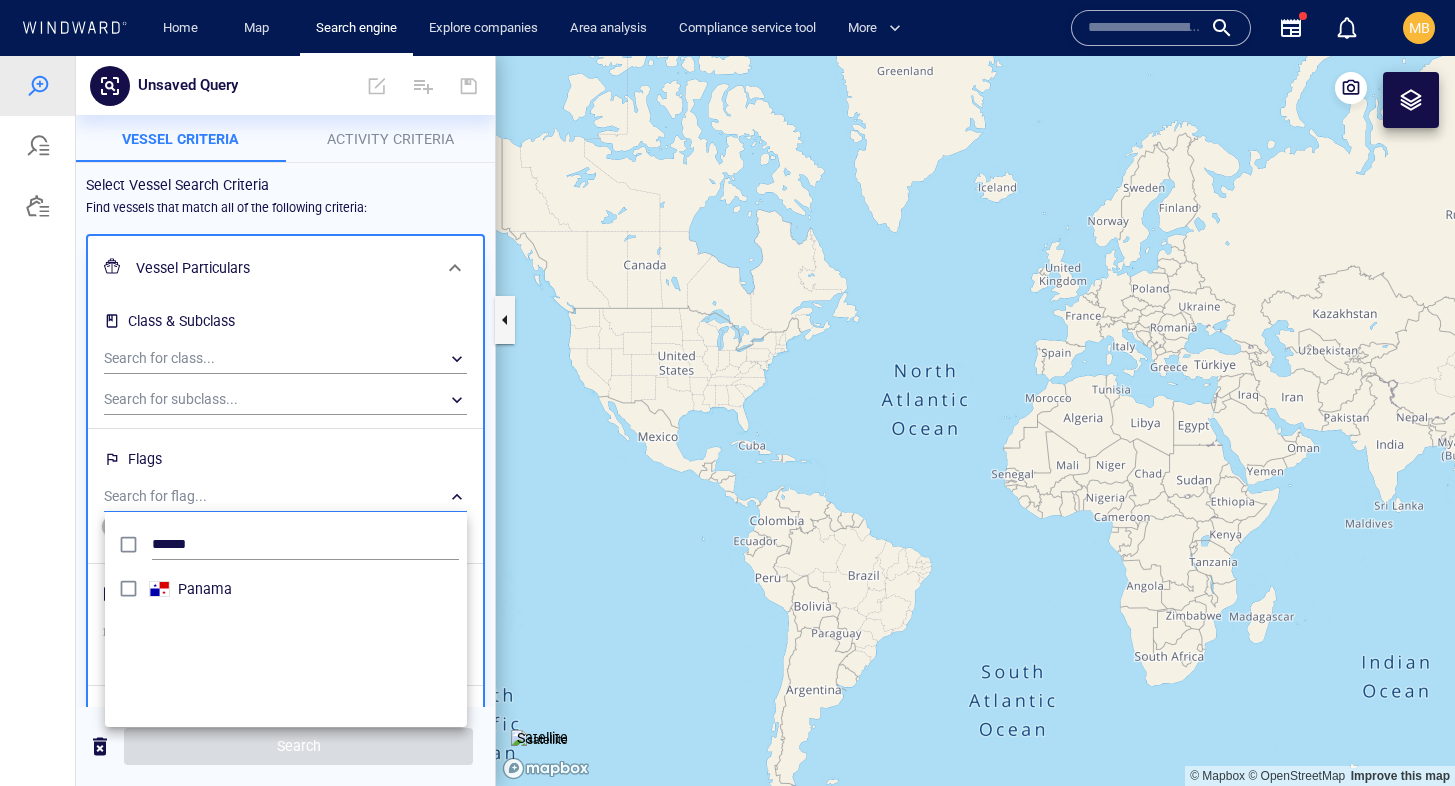 click at bounding box center (727, 421) 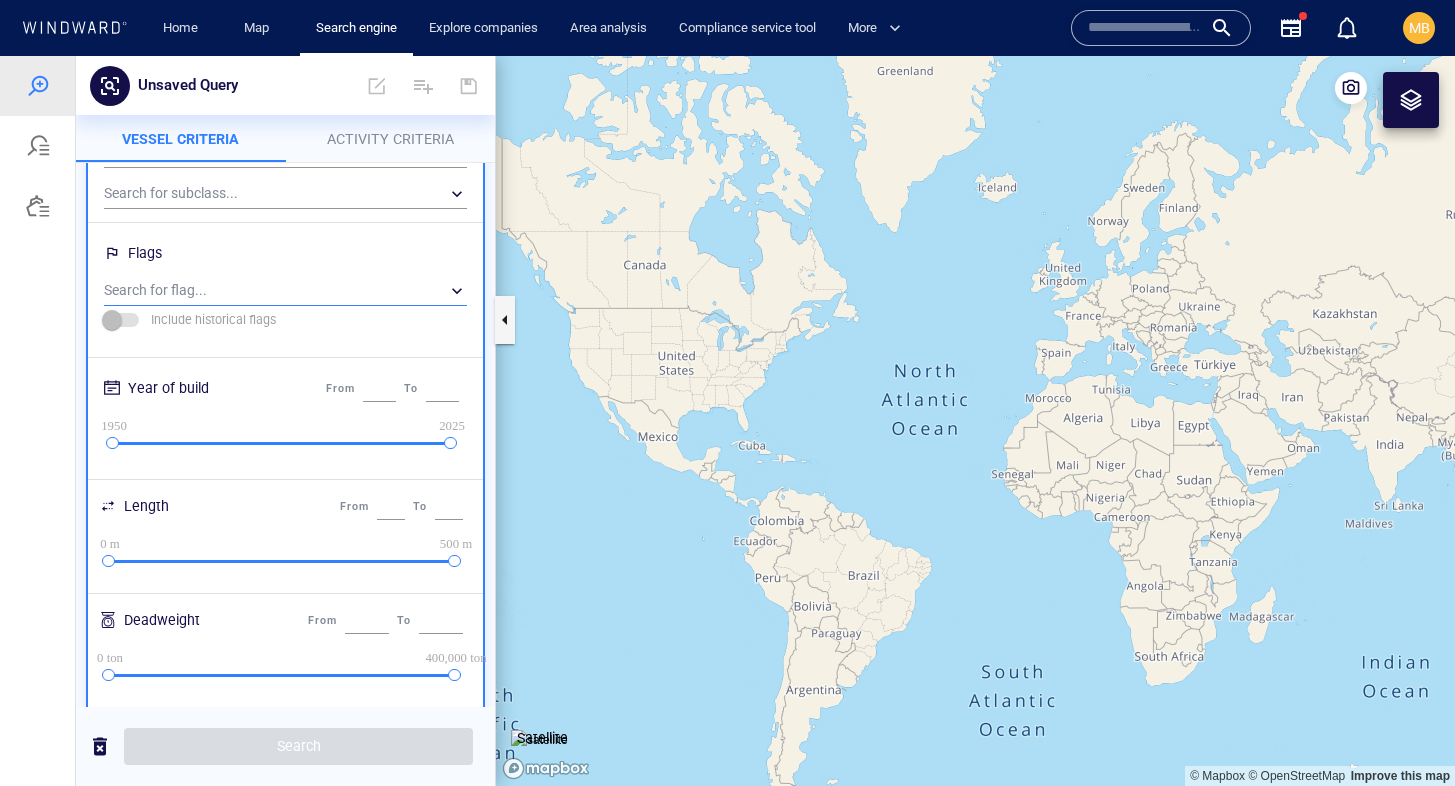scroll, scrollTop: 251, scrollLeft: 0, axis: vertical 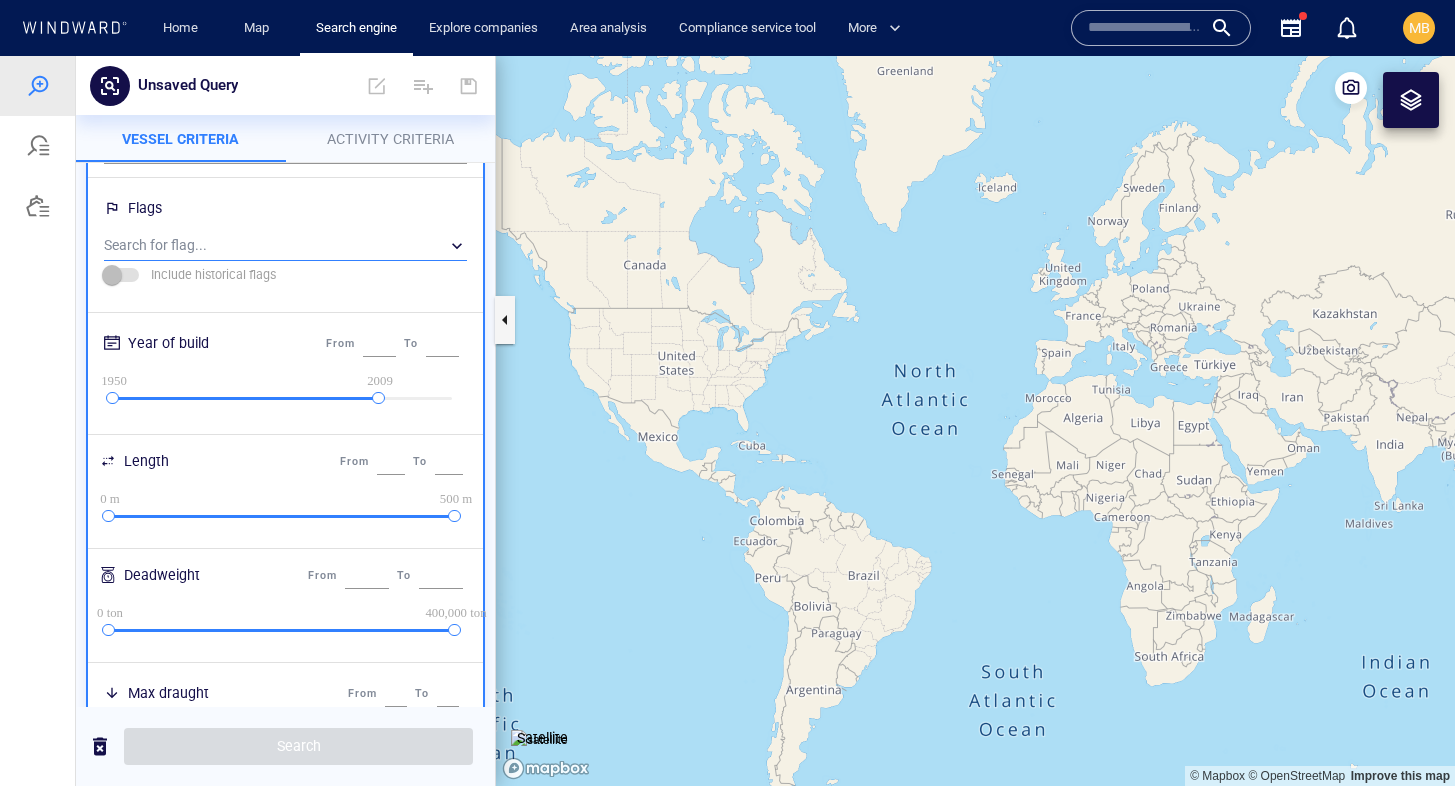 drag, startPoint x: 448, startPoint y: 396, endPoint x: 378, endPoint y: 404, distance: 70.45566 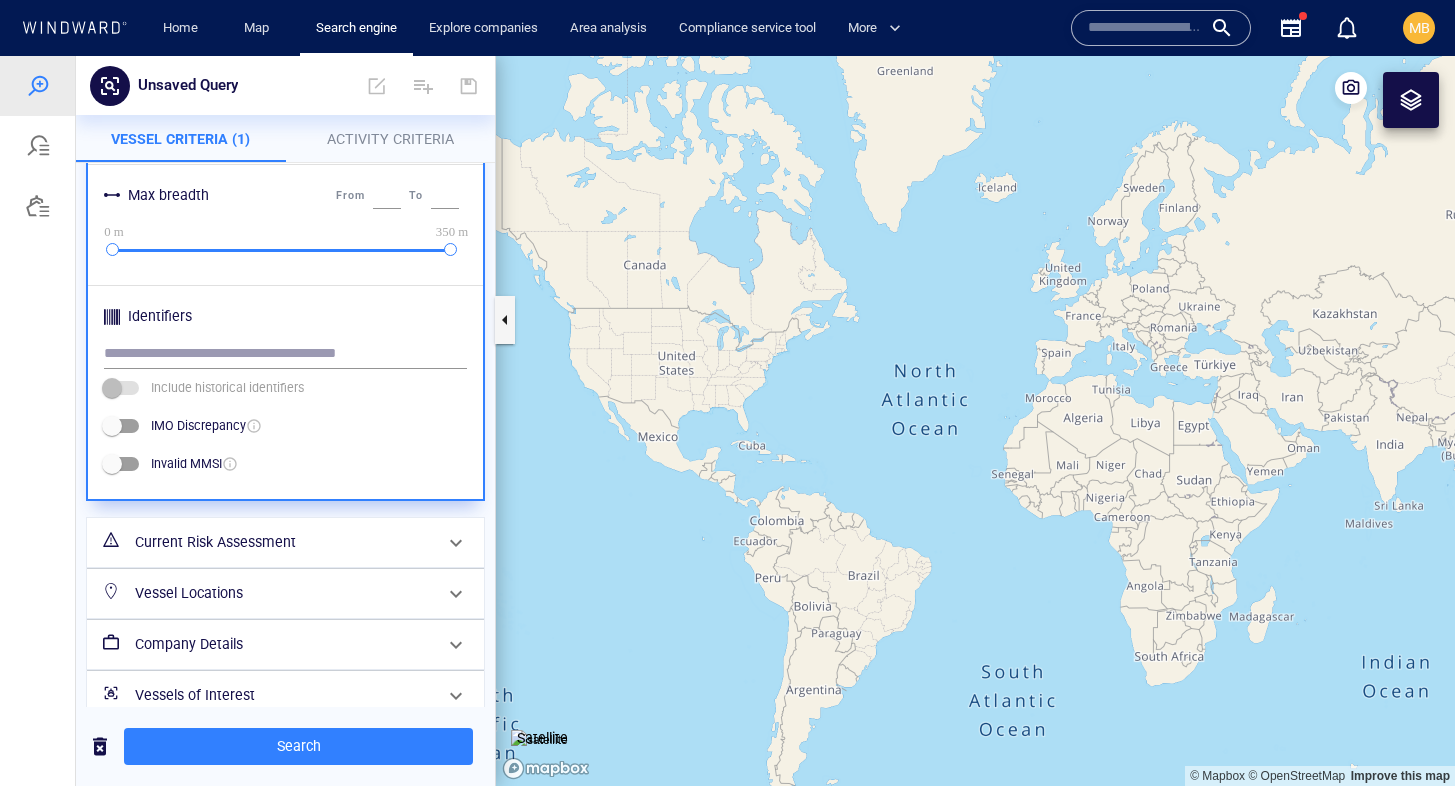 scroll, scrollTop: 896, scrollLeft: 0, axis: vertical 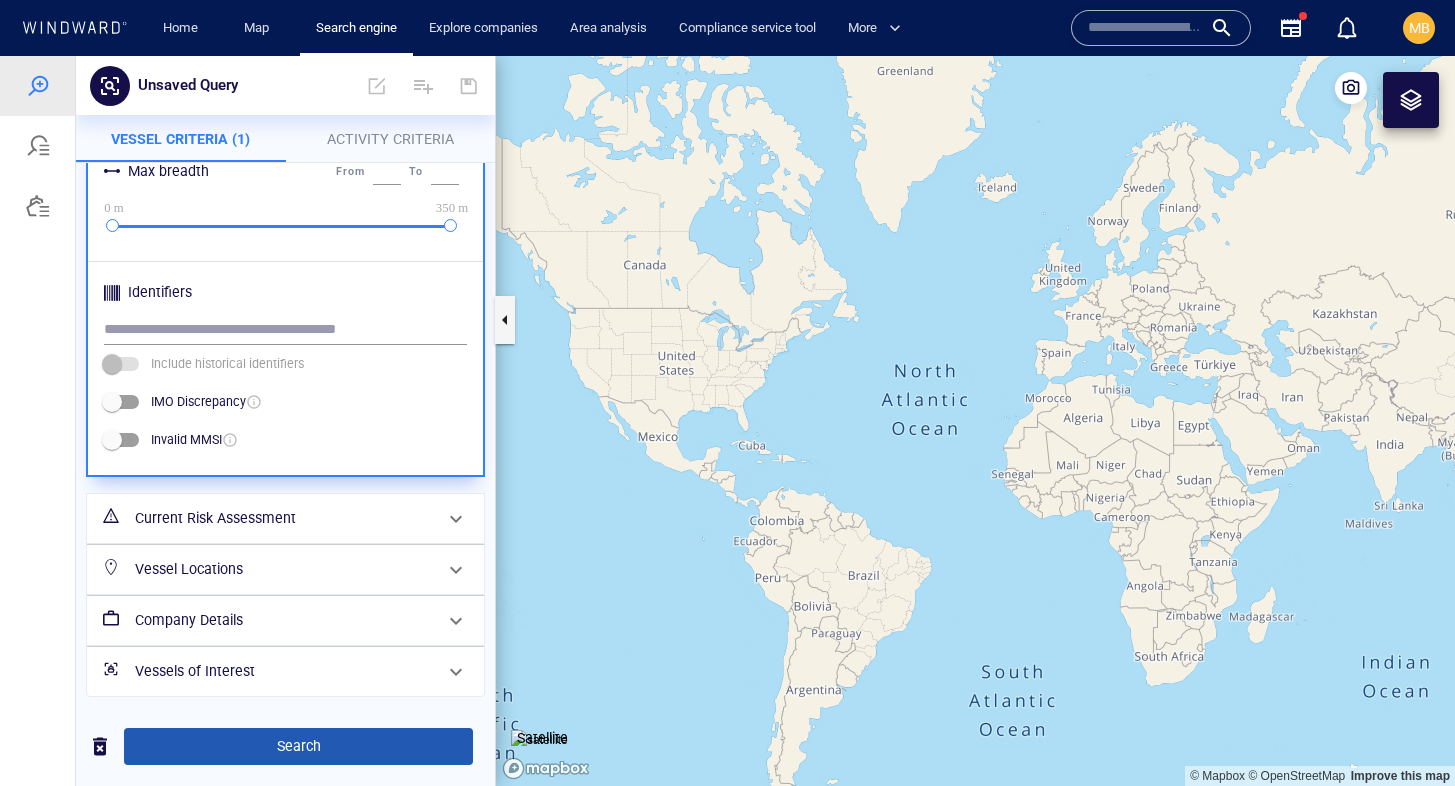 click on "Search" at bounding box center (298, 746) 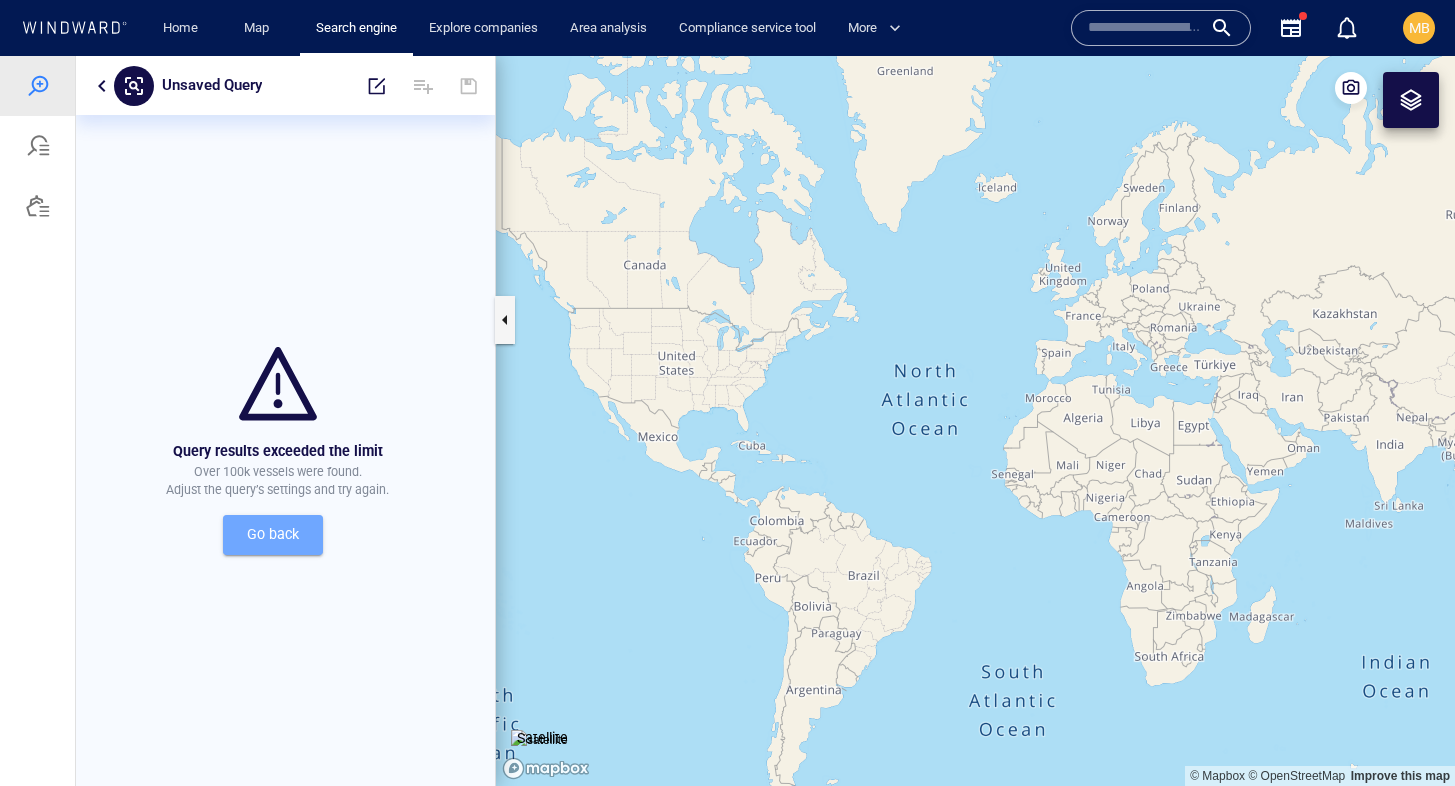 click on "Go back" at bounding box center [273, 534] 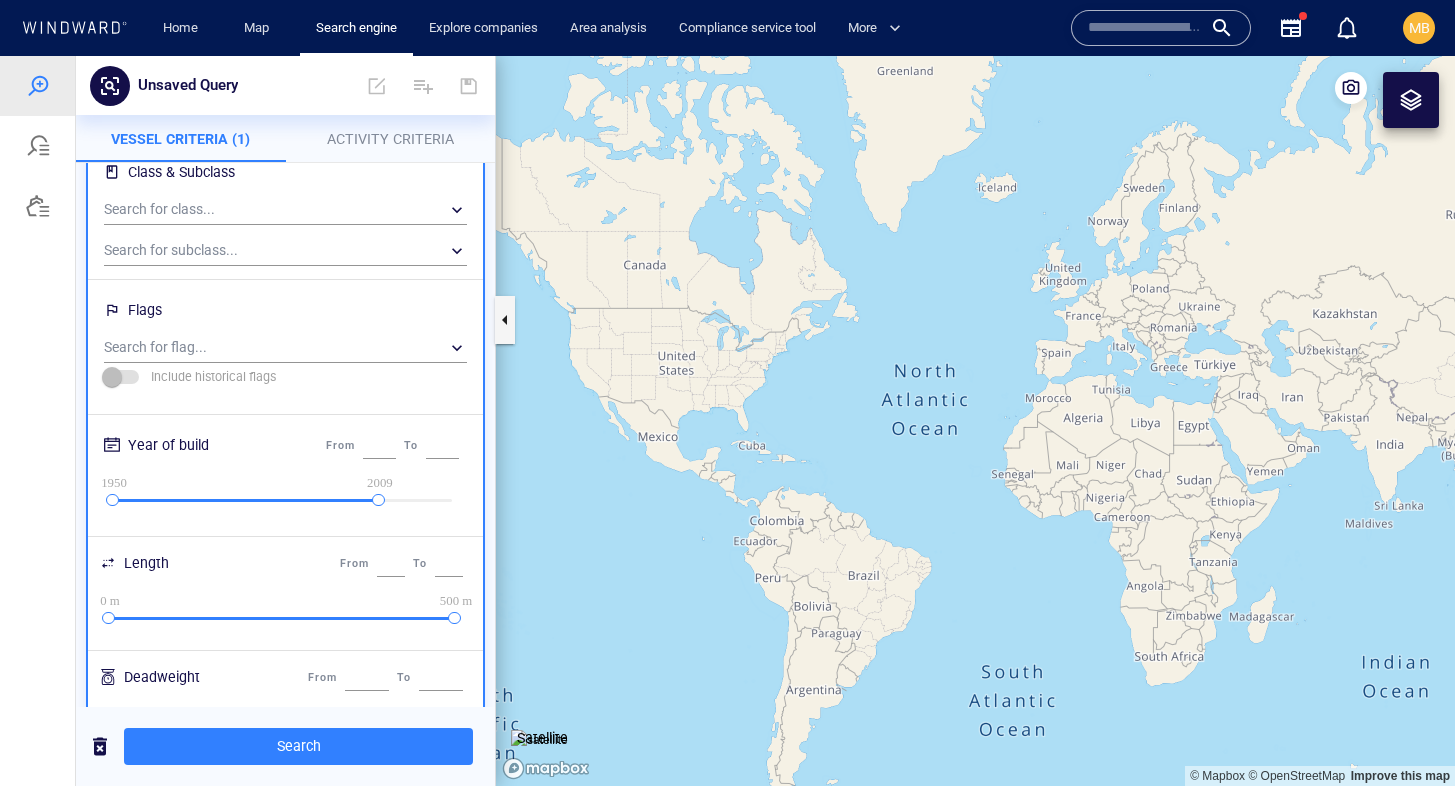 scroll, scrollTop: 116, scrollLeft: 0, axis: vertical 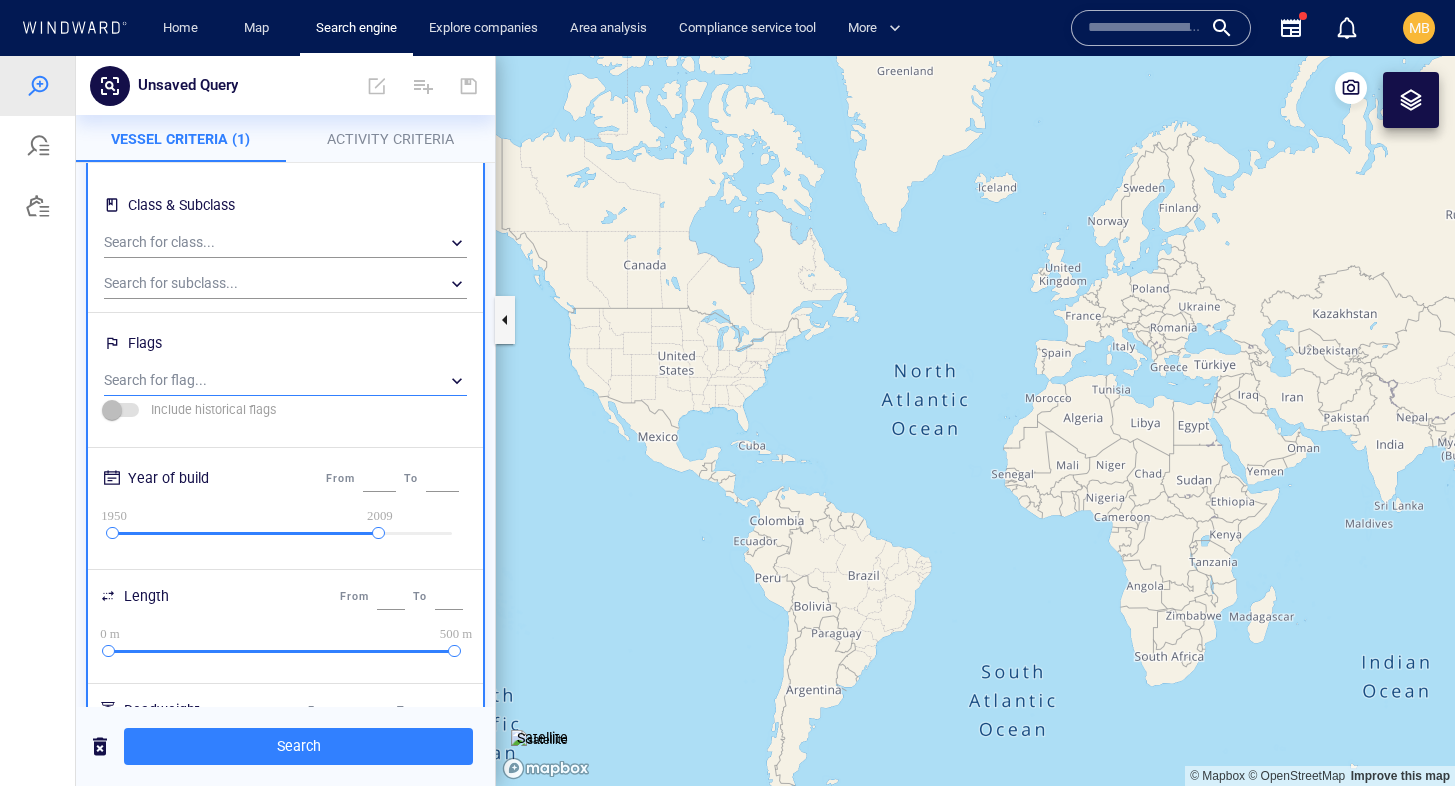 click on "​" at bounding box center [285, 381] 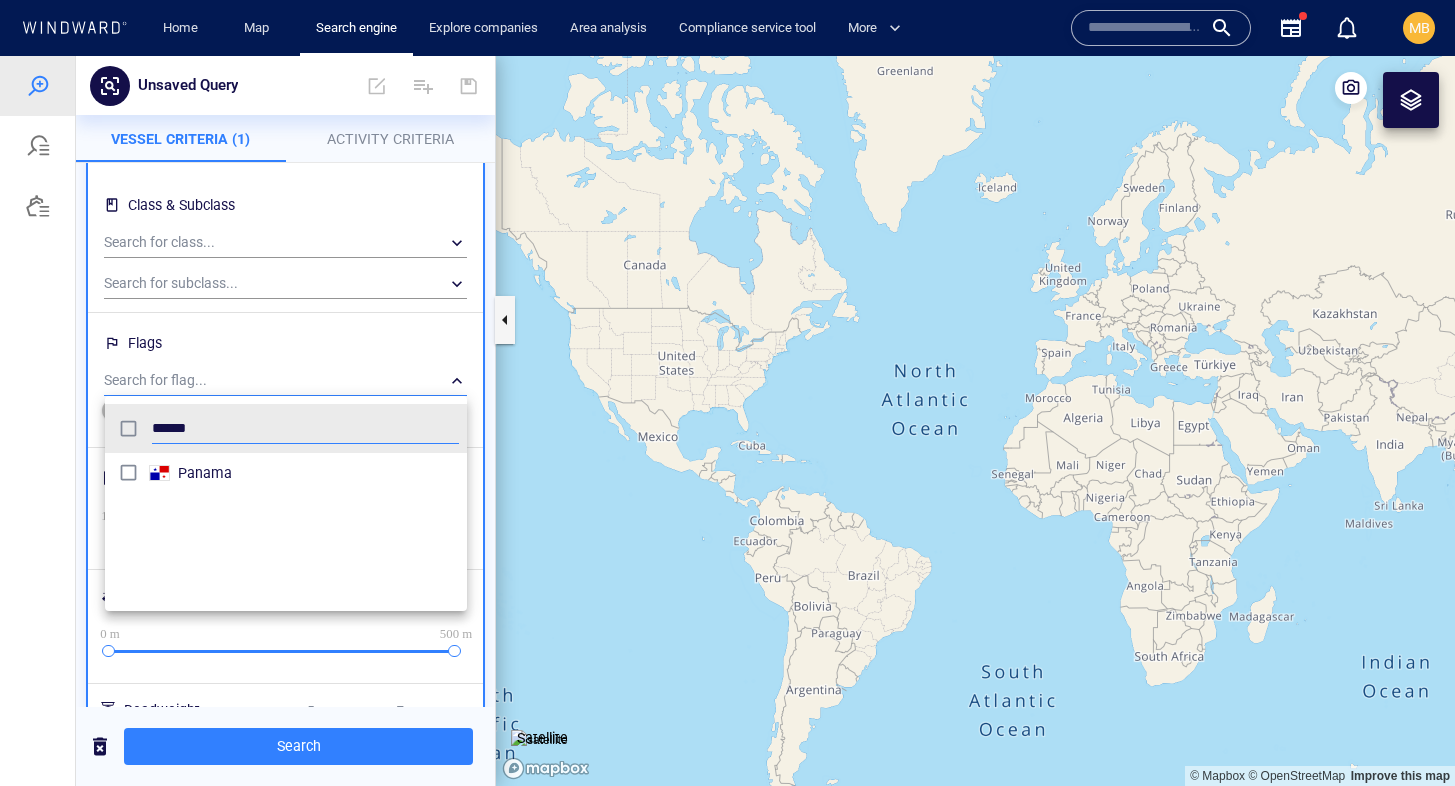scroll, scrollTop: 0, scrollLeft: 1, axis: horizontal 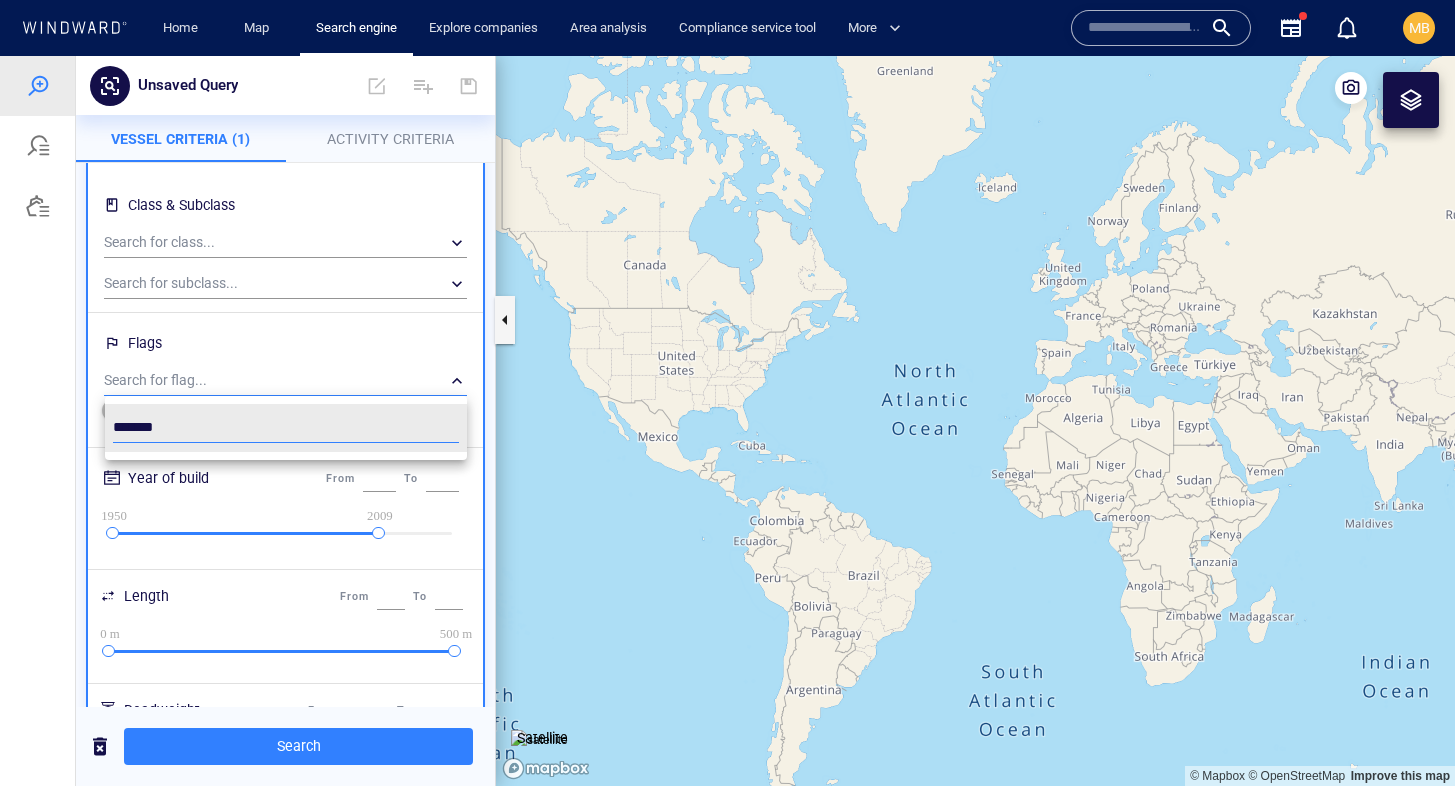 type on "******" 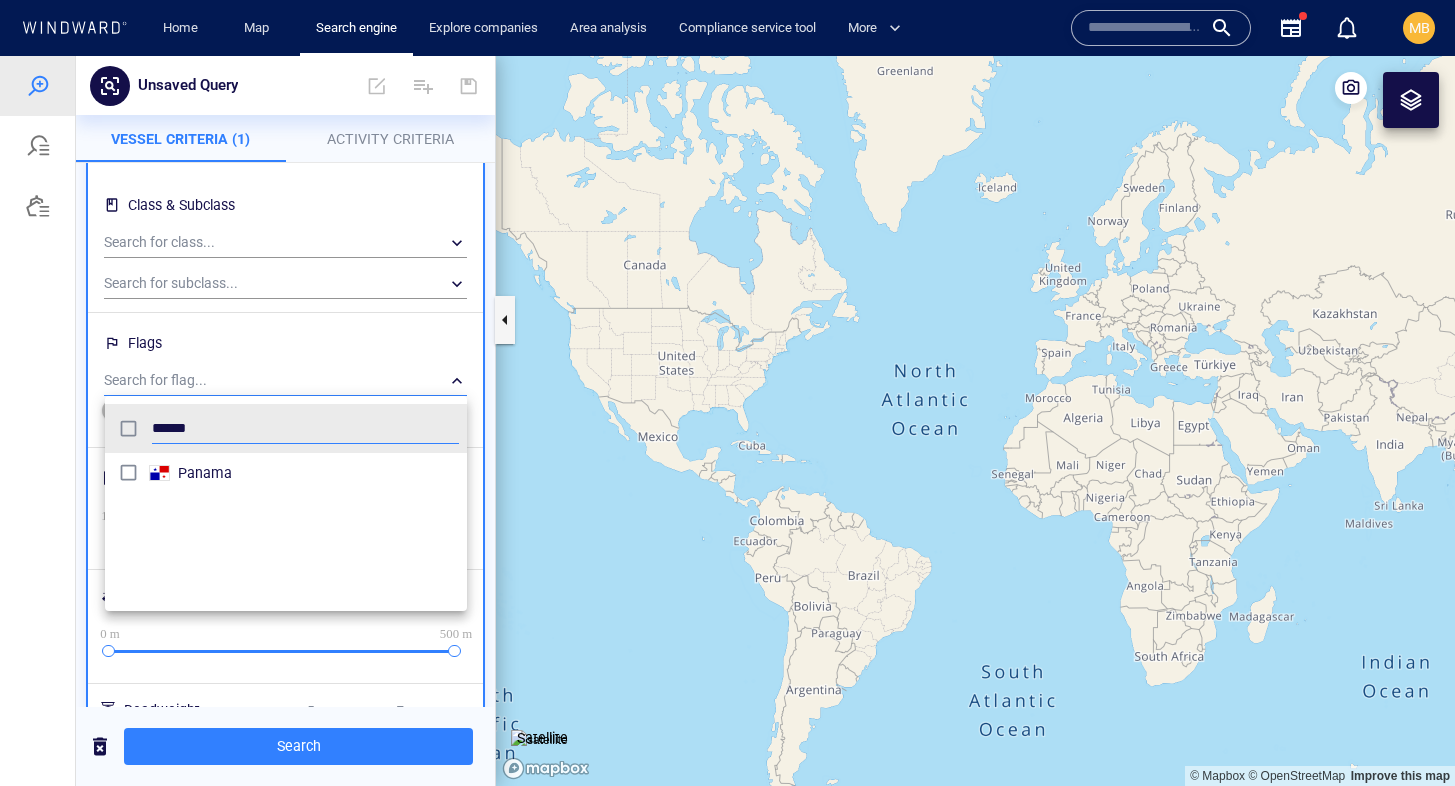 scroll, scrollTop: 0, scrollLeft: 1, axis: horizontal 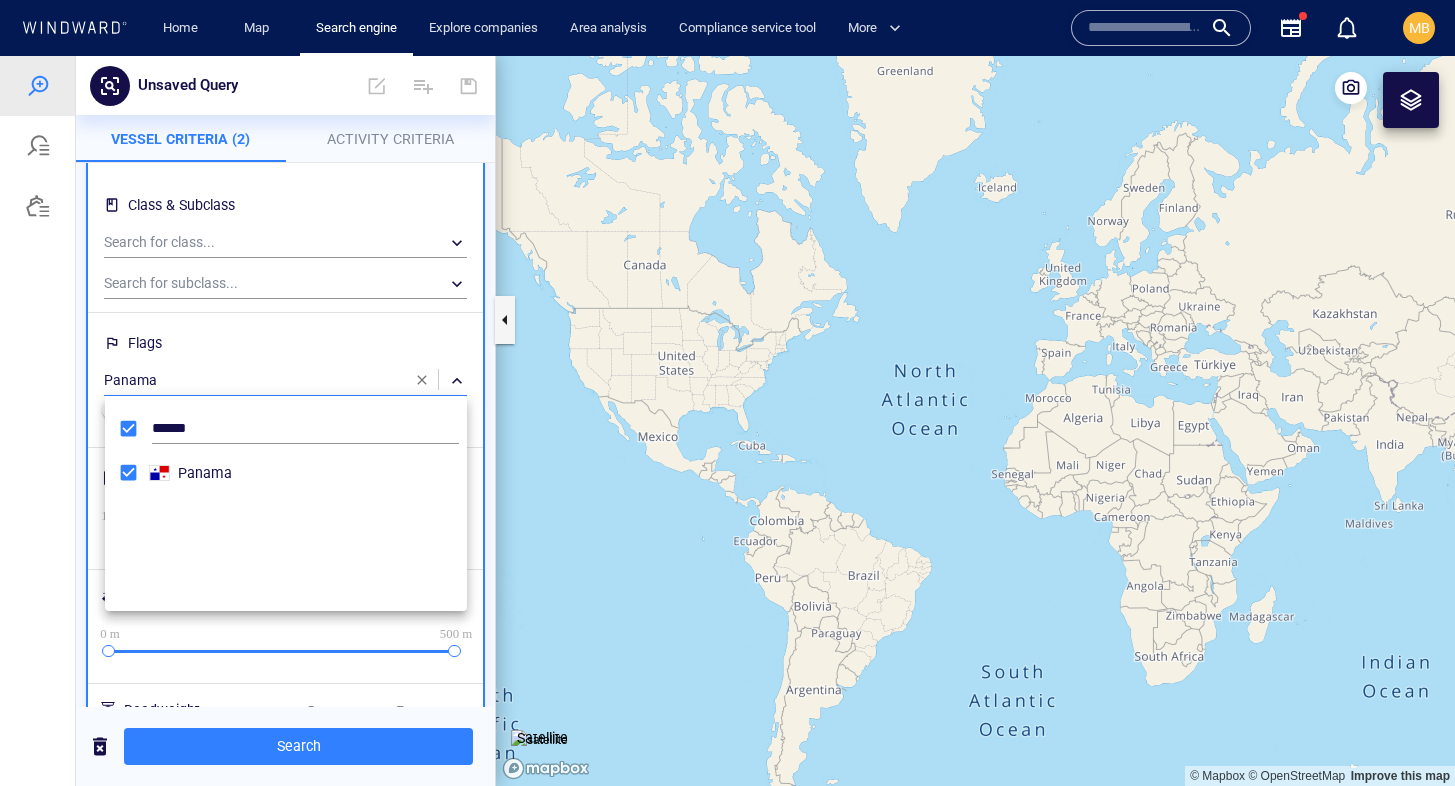 click at bounding box center [727, 421] 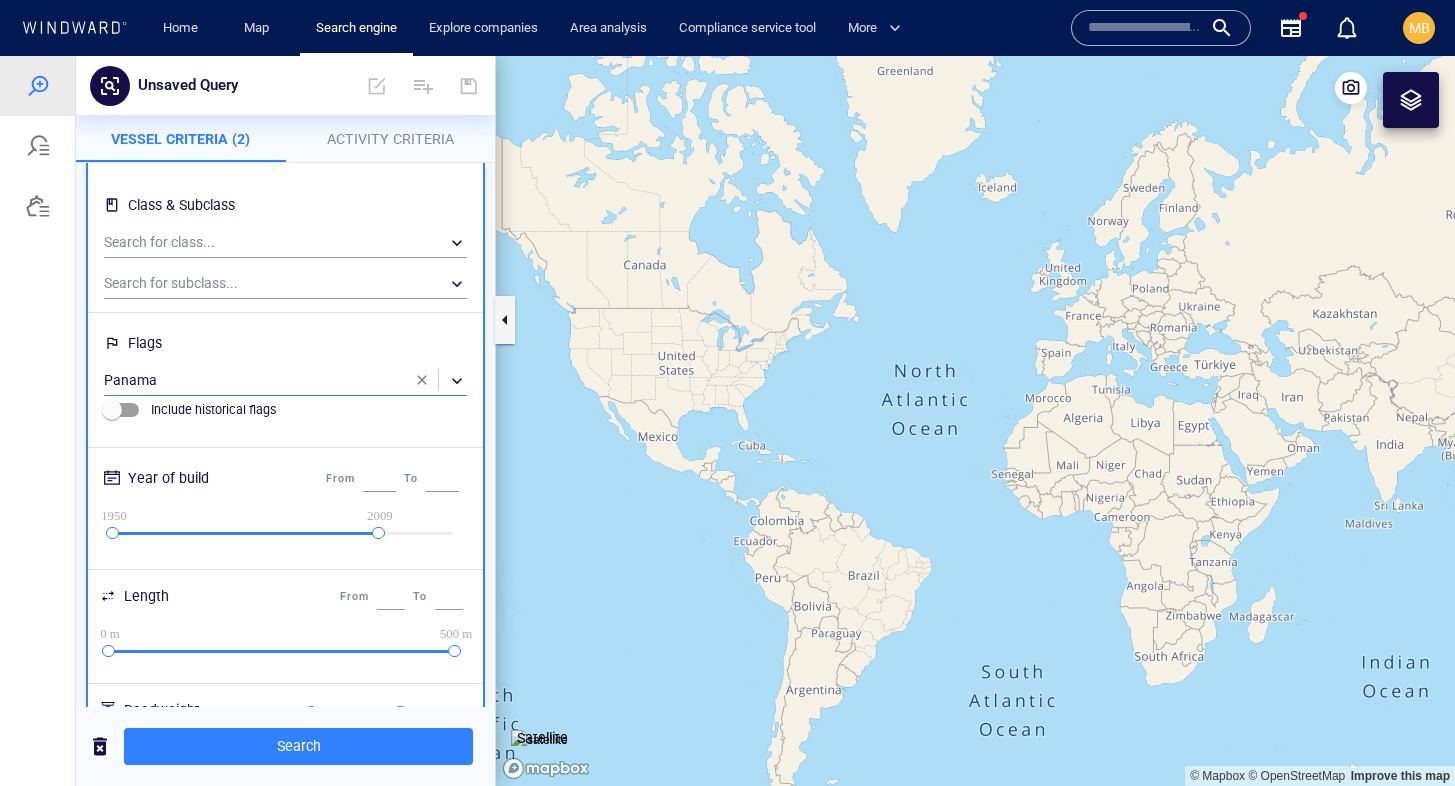 click on "Search" at bounding box center [298, 746] 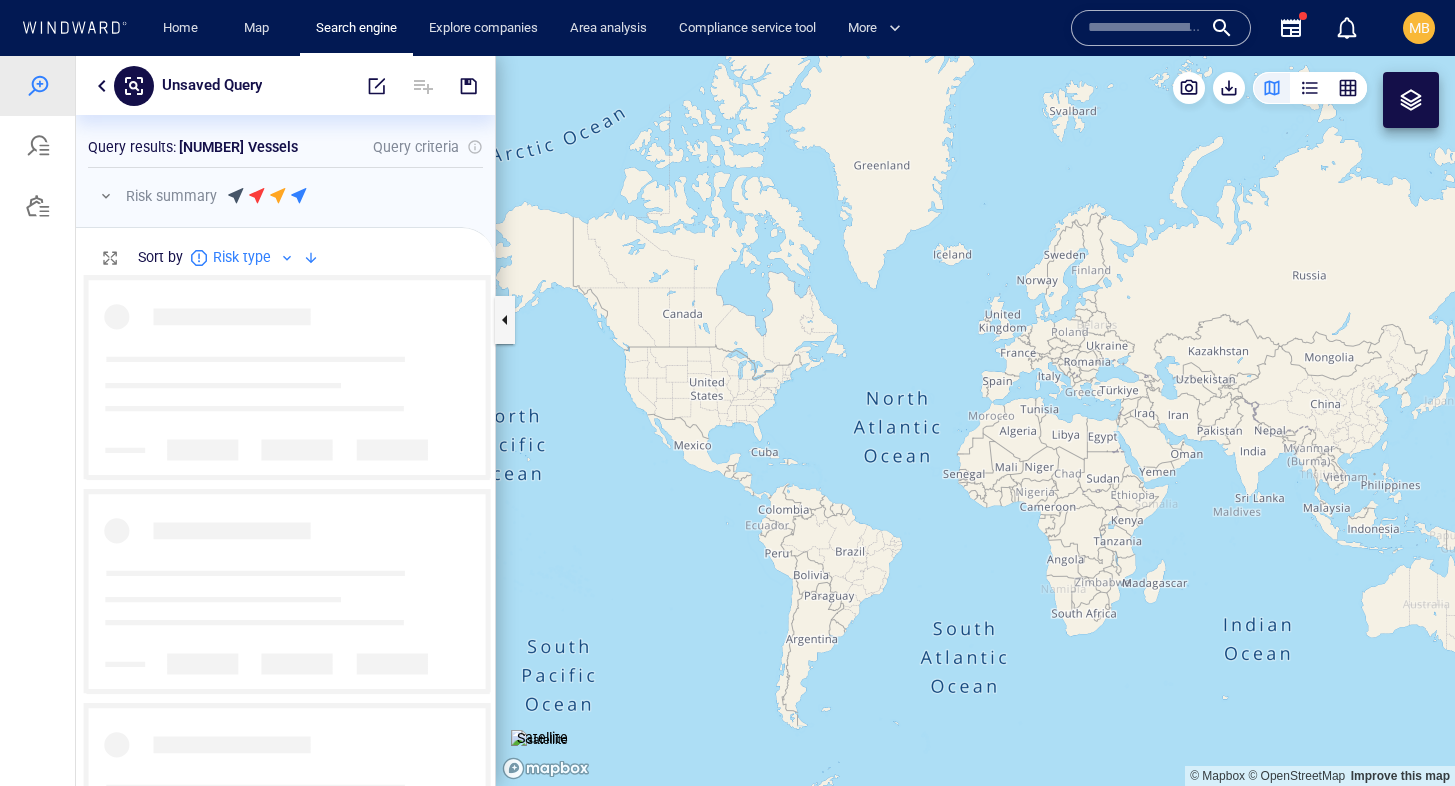 scroll, scrollTop: 0, scrollLeft: 1, axis: horizontal 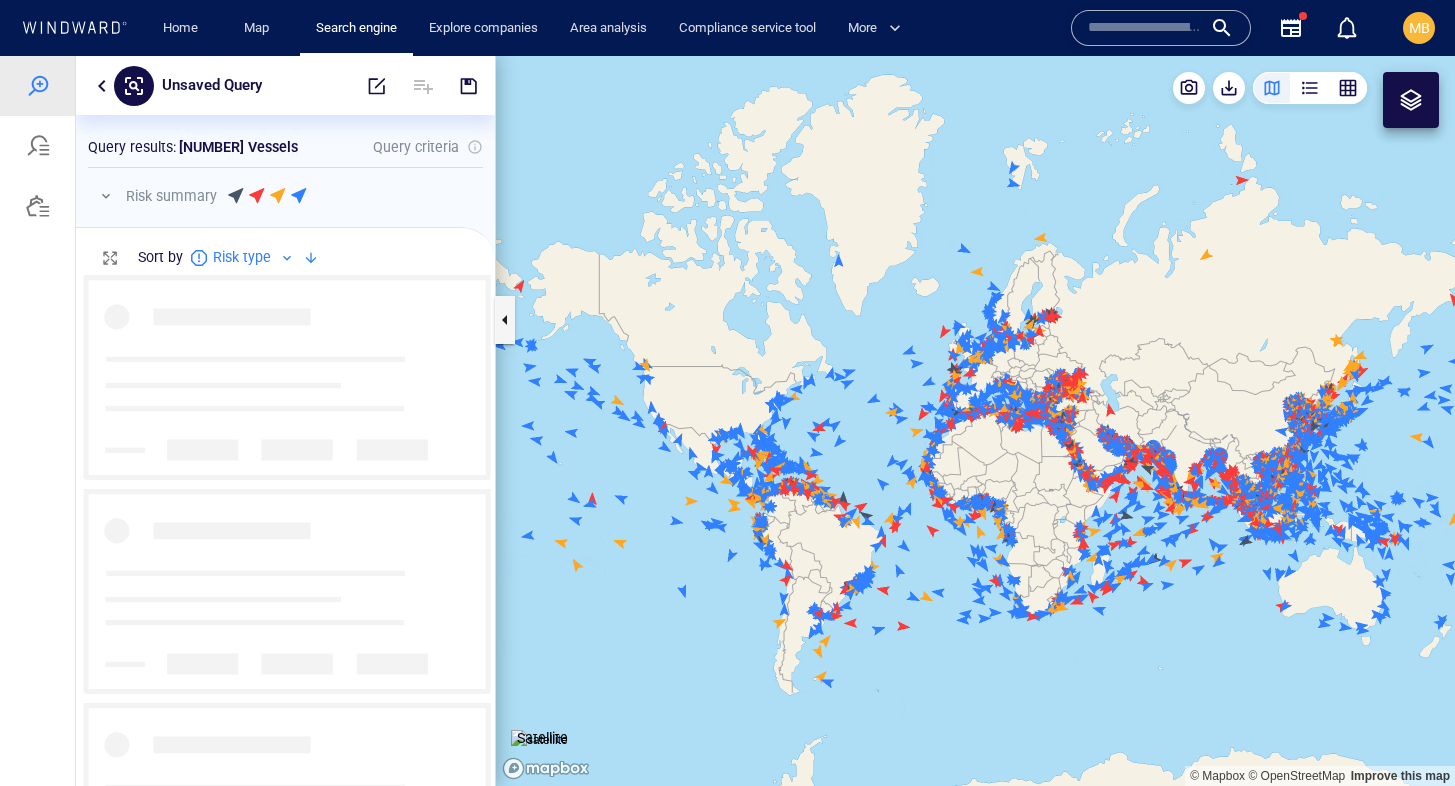 click on "Loading vessel..." 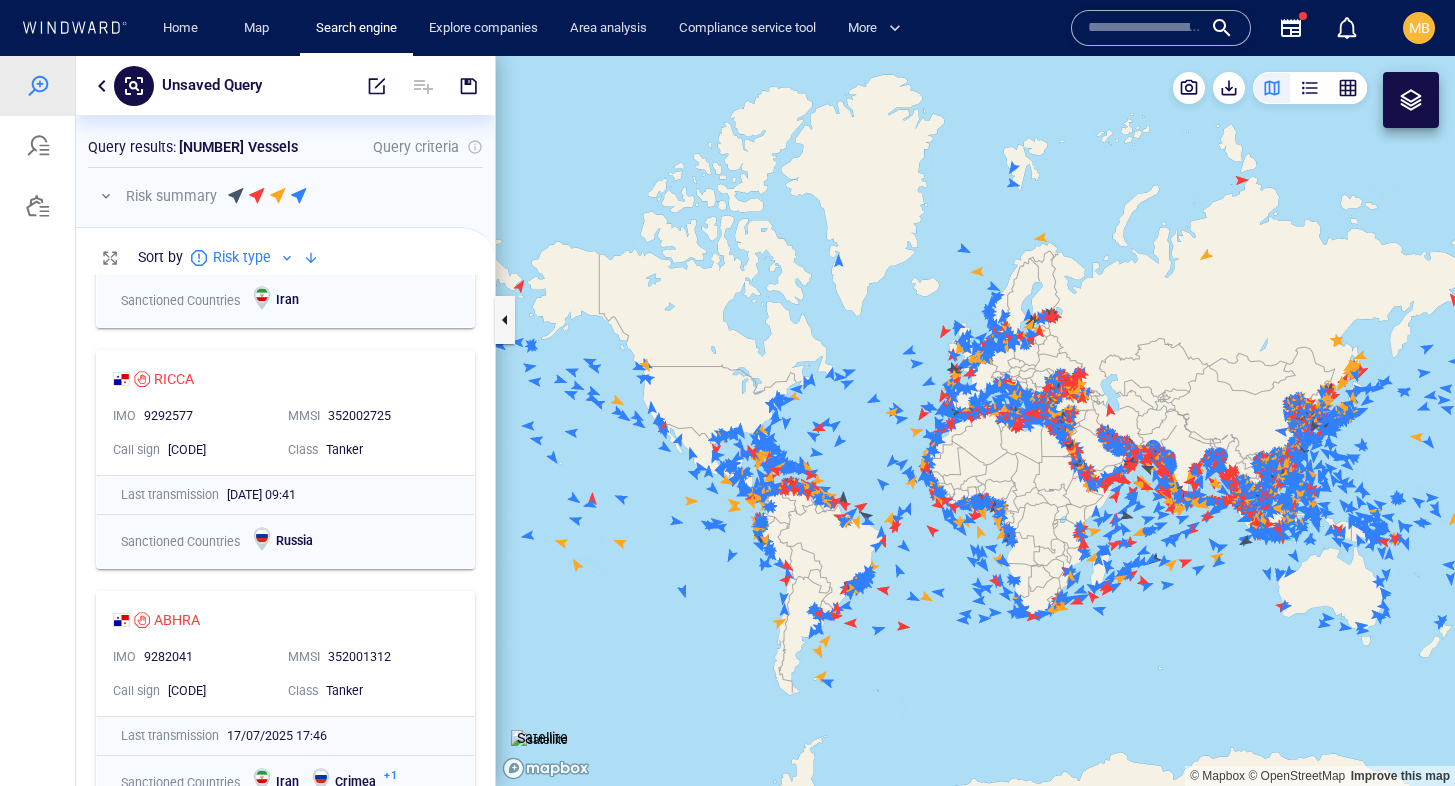 scroll, scrollTop: 3832, scrollLeft: 0, axis: vertical 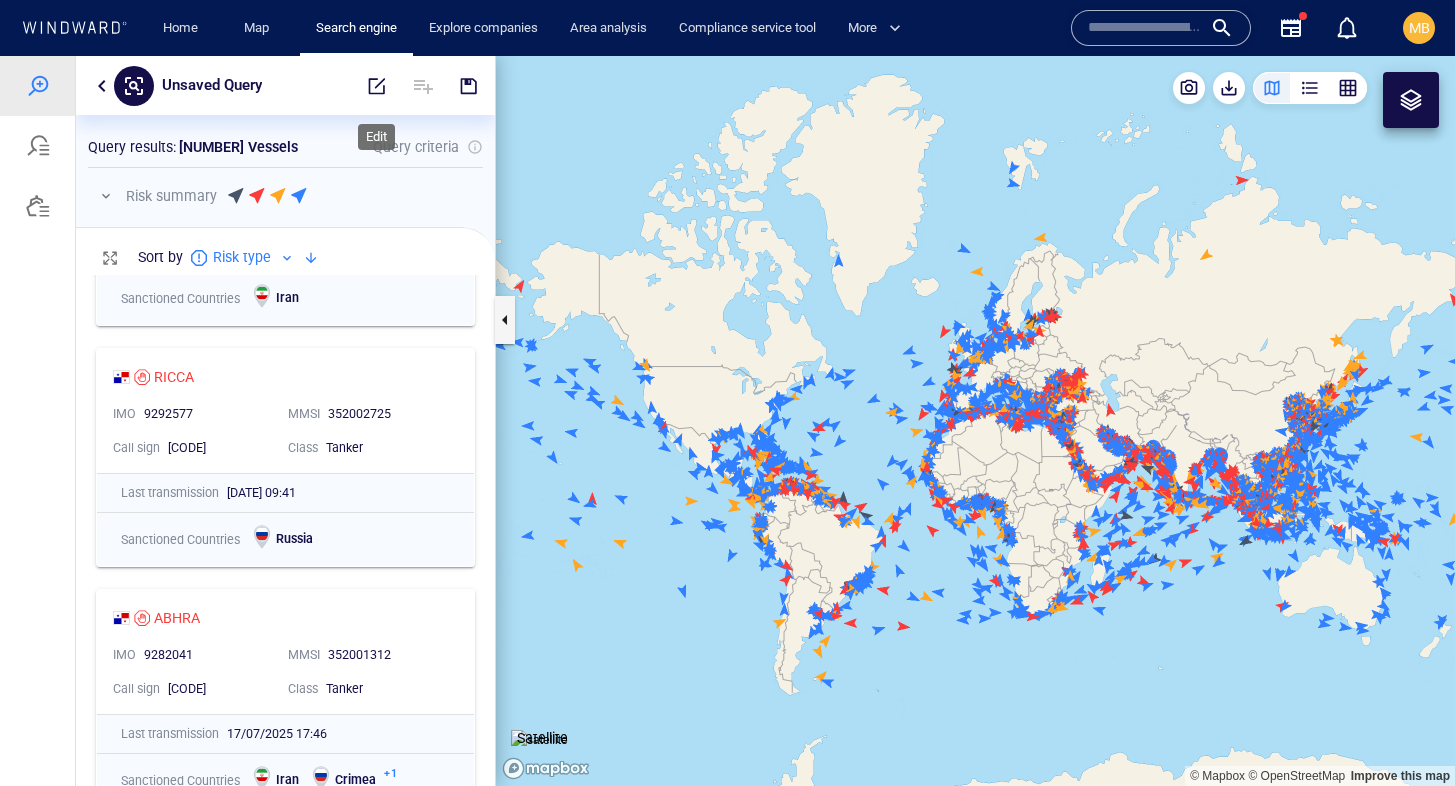 click at bounding box center (377, 86) 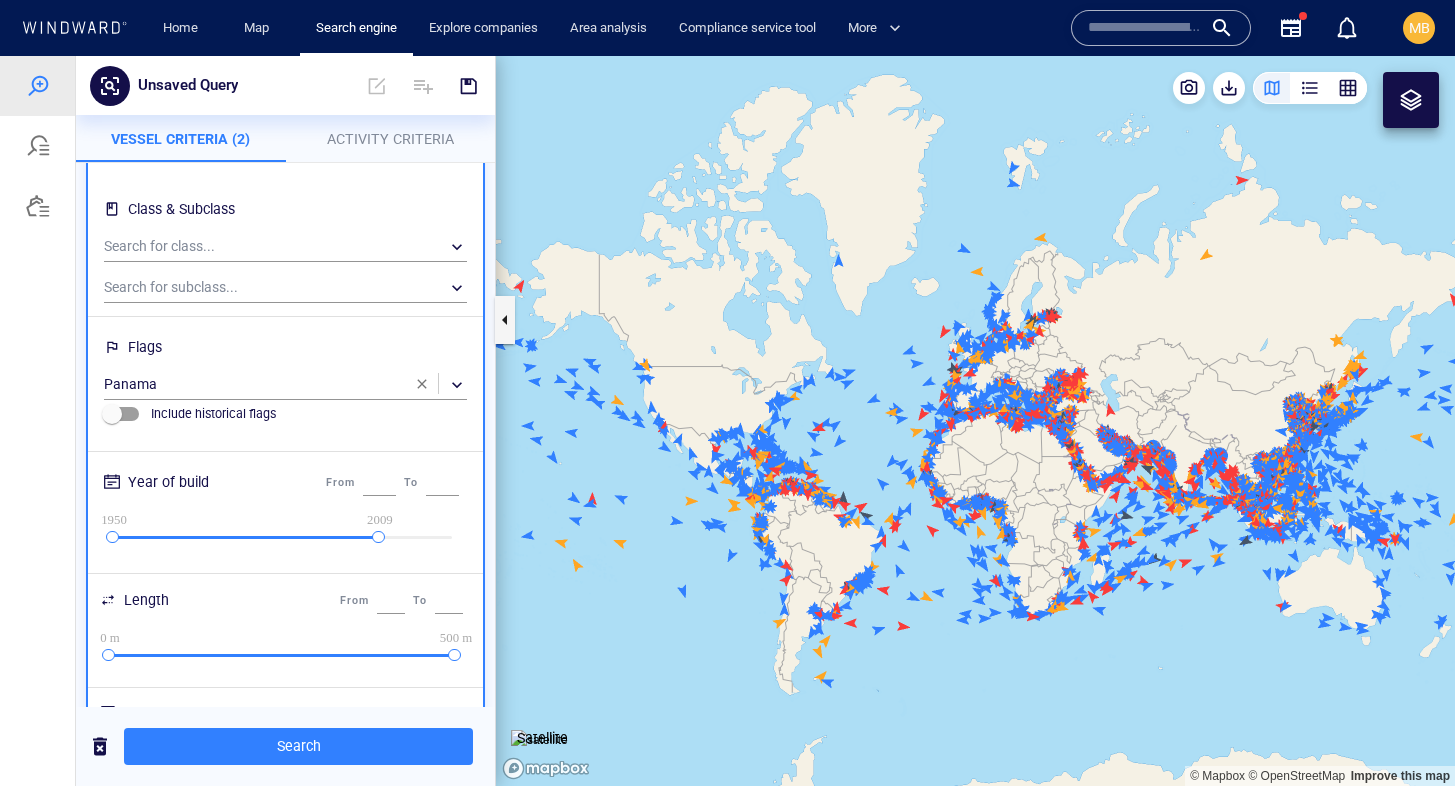 scroll, scrollTop: 113, scrollLeft: 0, axis: vertical 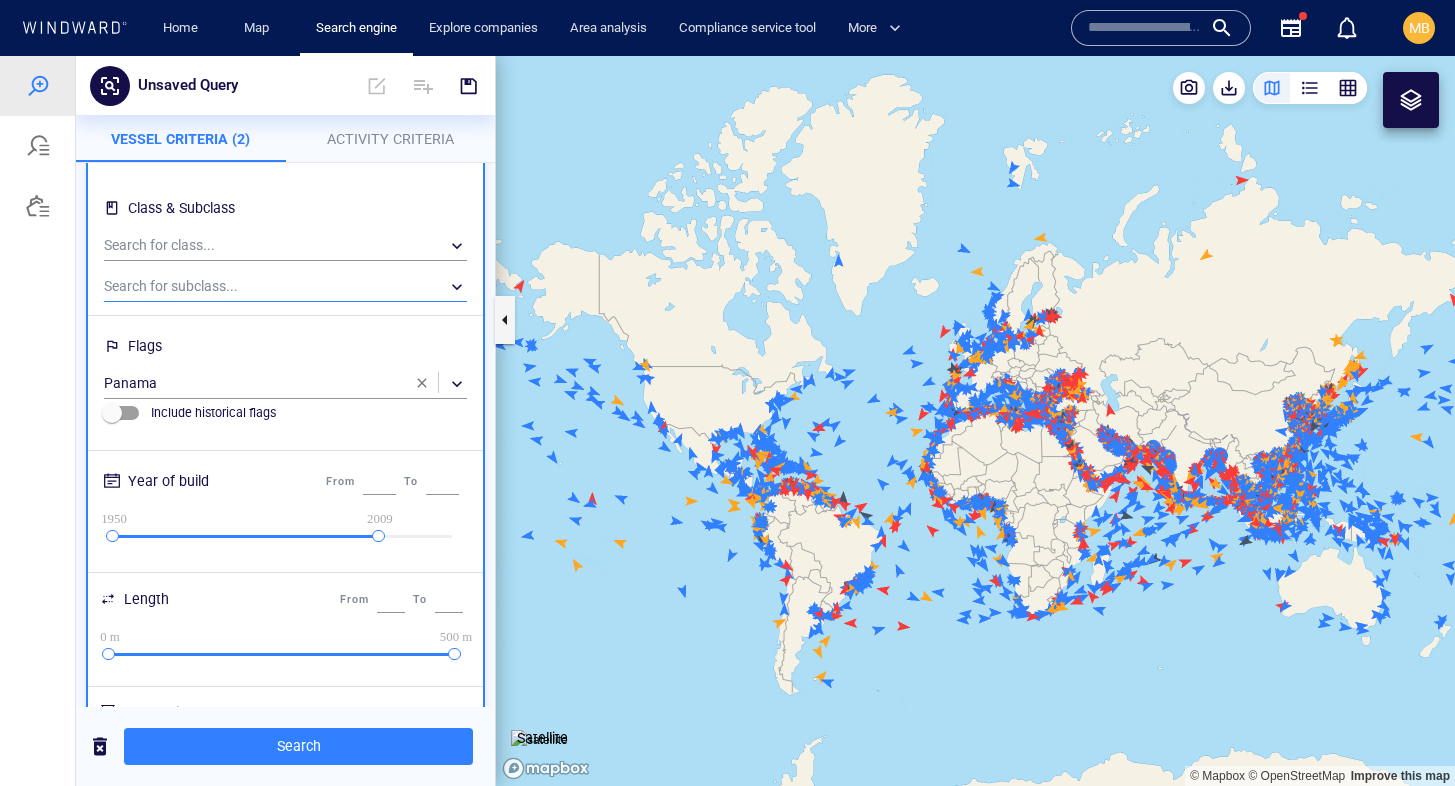 click on "​" at bounding box center [285, 287] 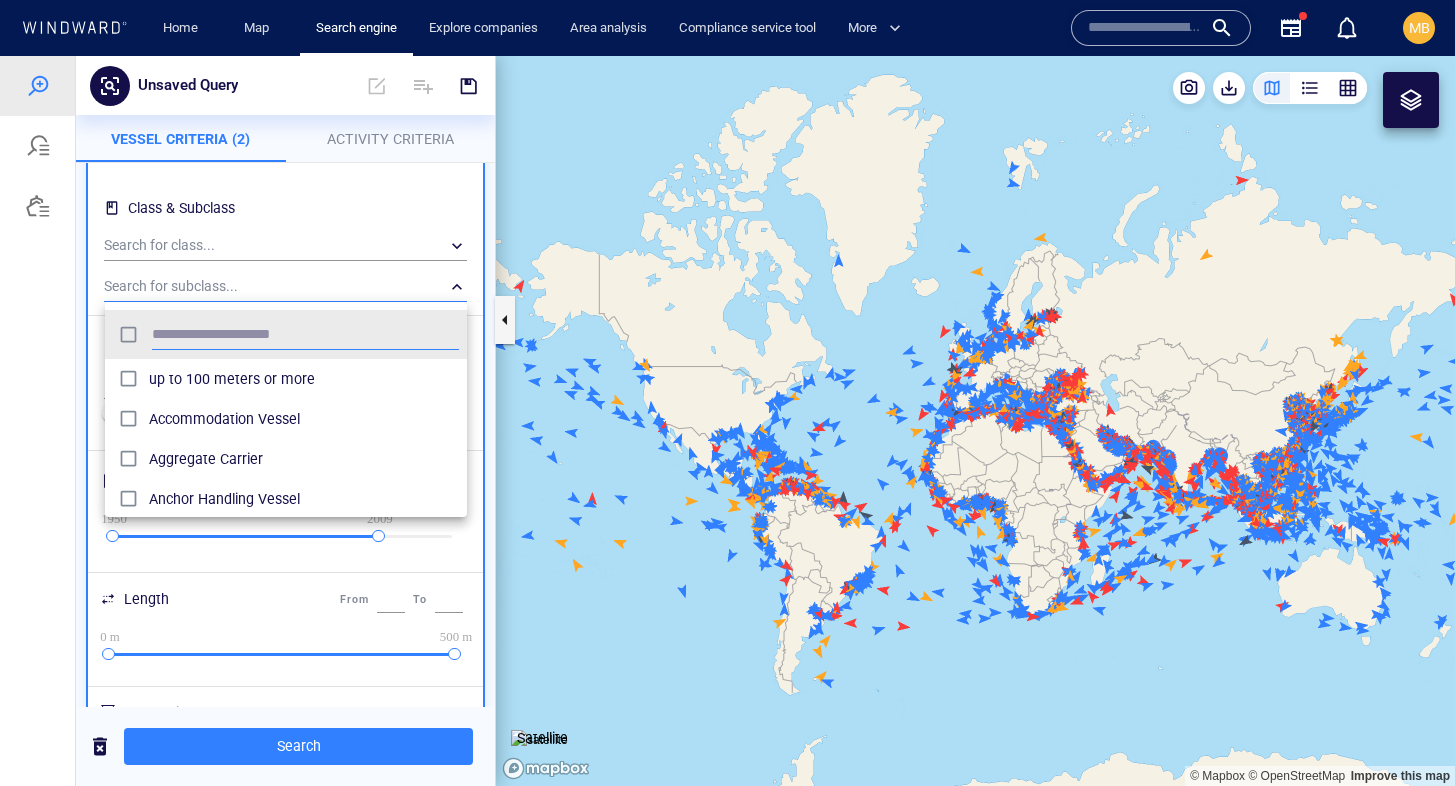 scroll, scrollTop: 0, scrollLeft: 1, axis: horizontal 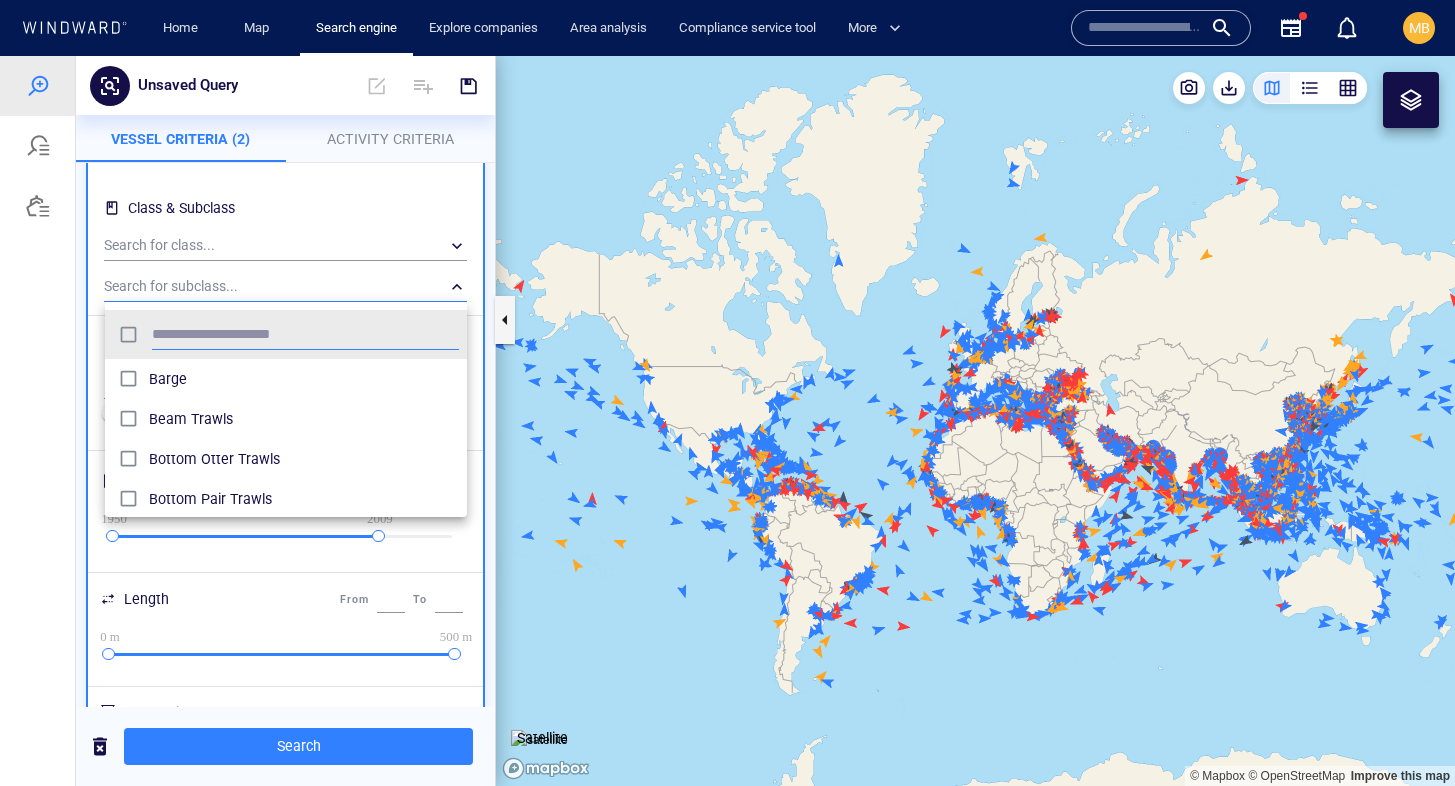 click at bounding box center [727, 421] 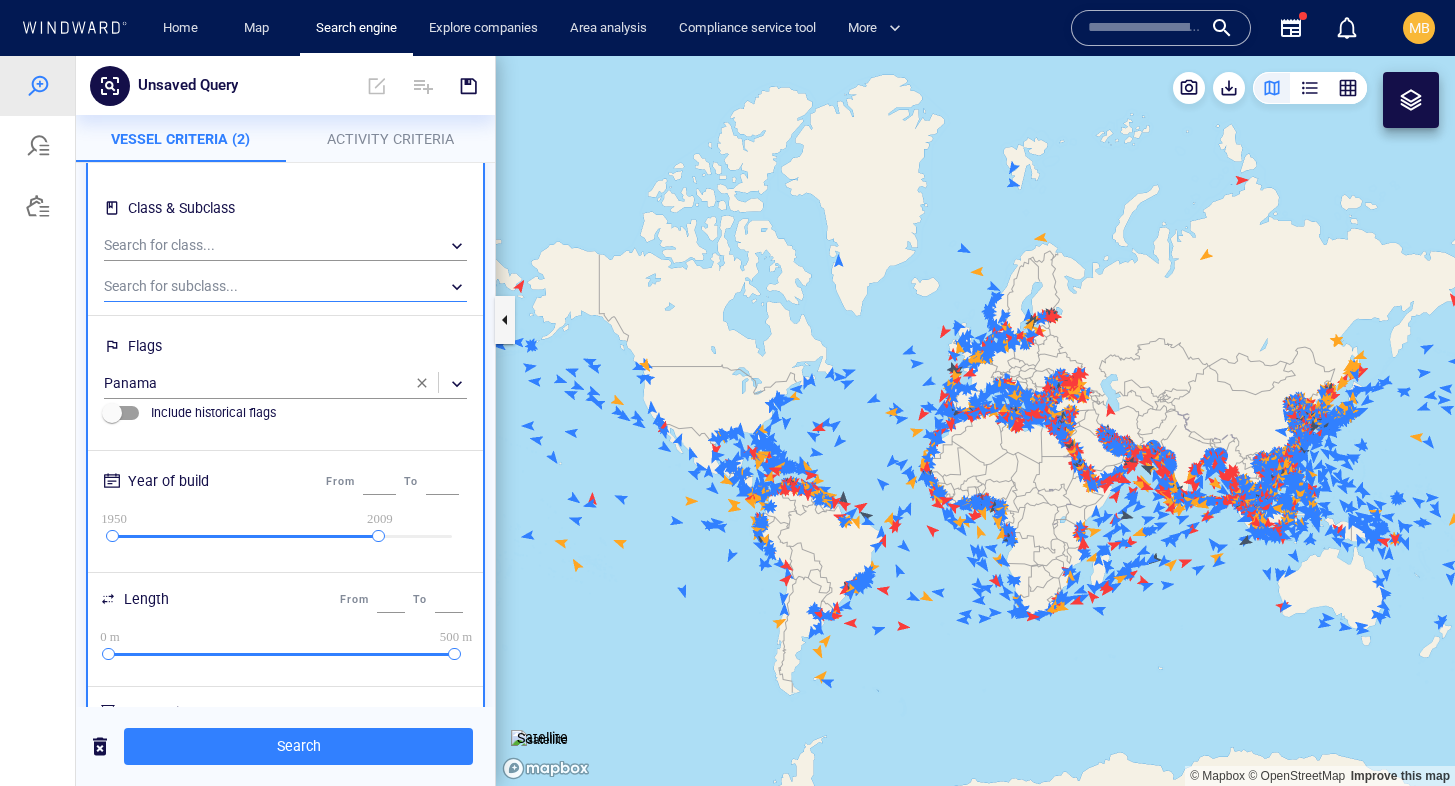 click on "​" at bounding box center [285, 287] 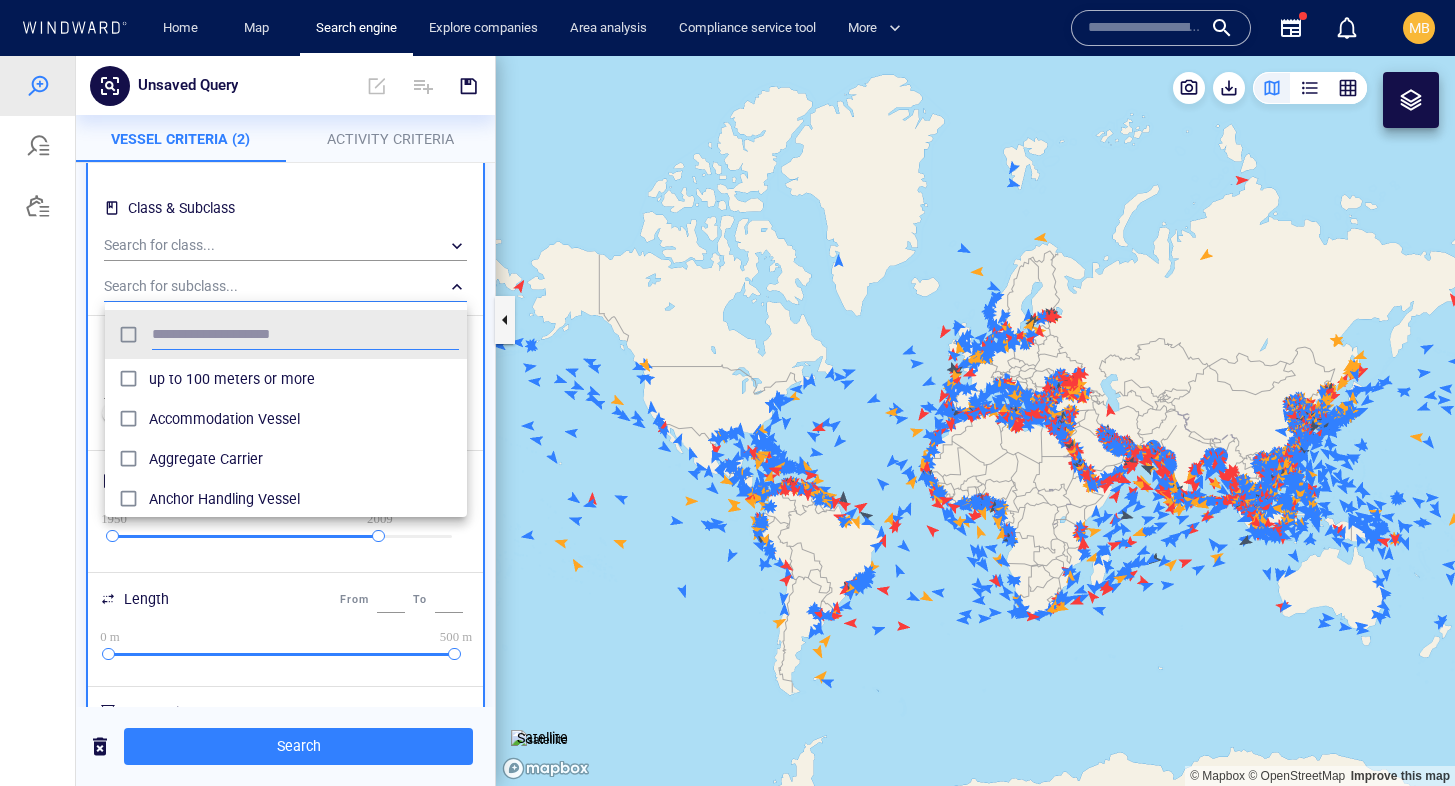 scroll, scrollTop: 0, scrollLeft: 1, axis: horizontal 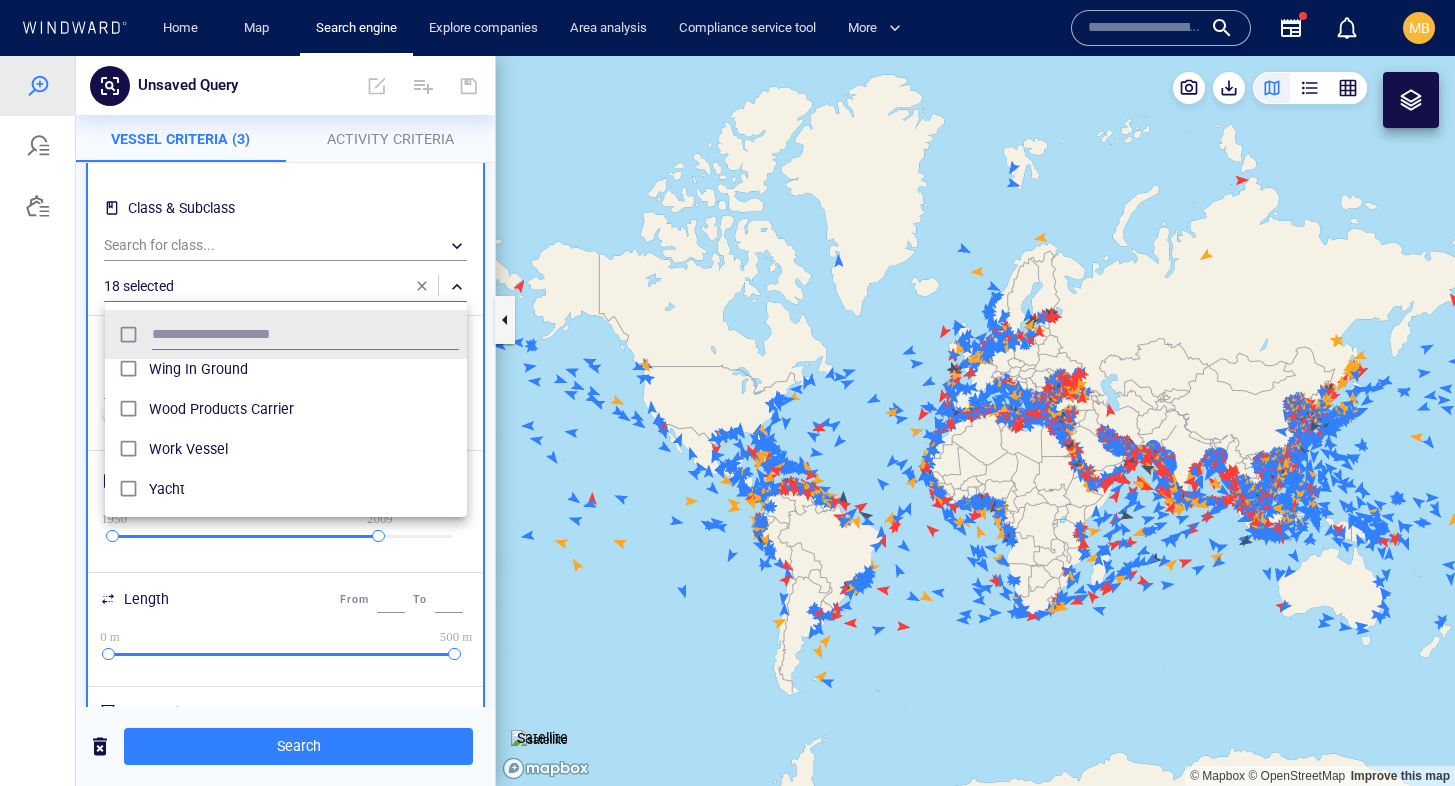 click at bounding box center (727, 421) 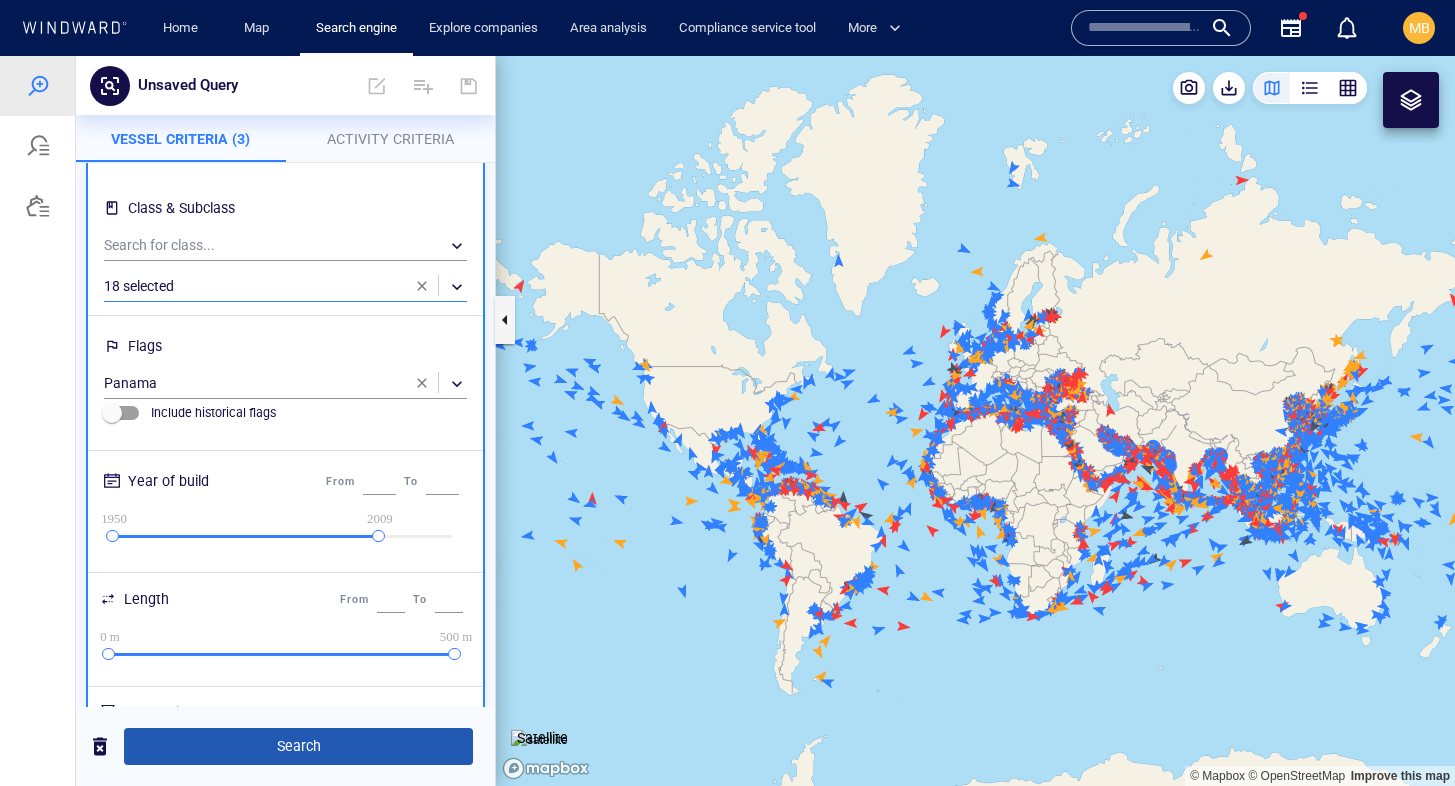 click on "Search" at bounding box center (298, 746) 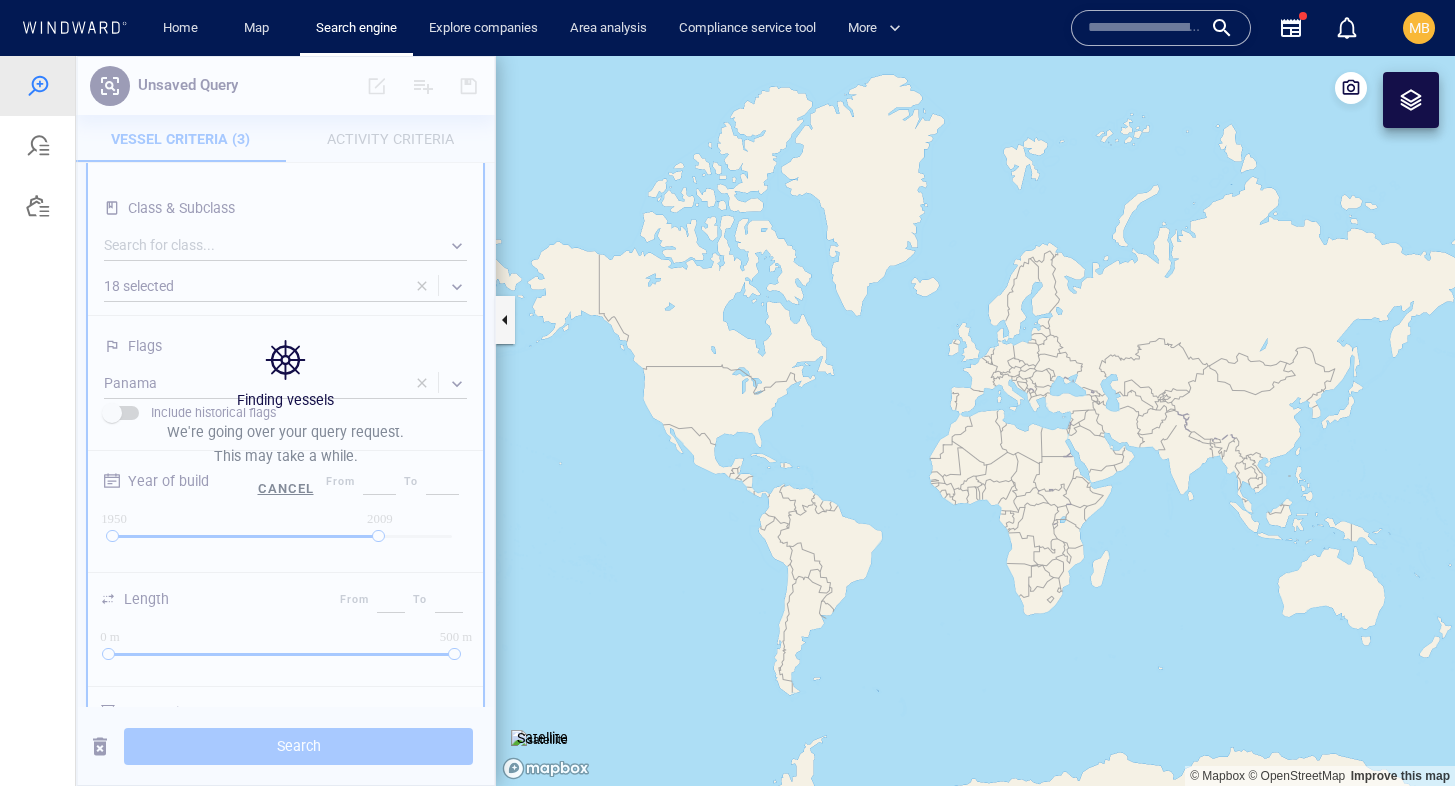 type 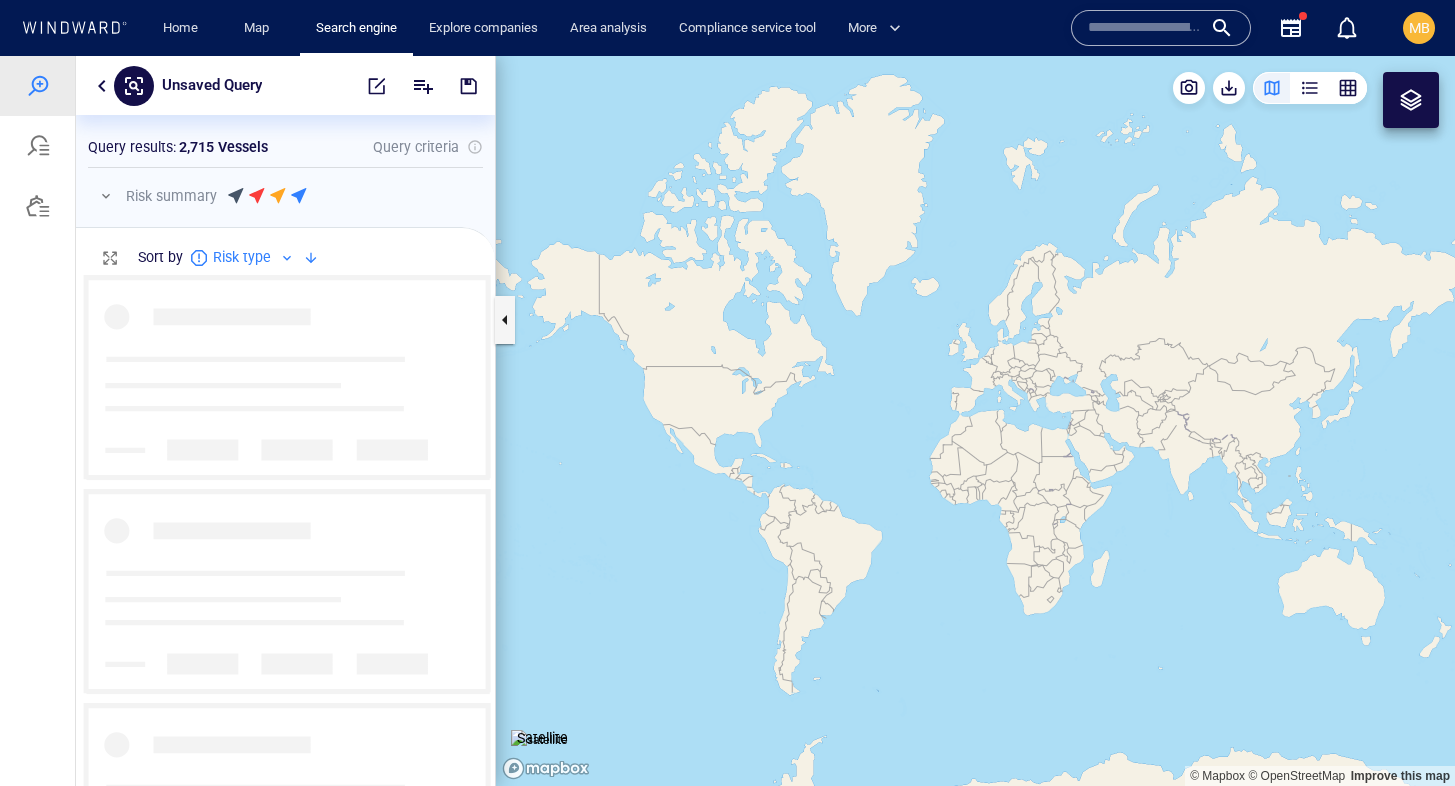 scroll, scrollTop: 0, scrollLeft: 1, axis: horizontal 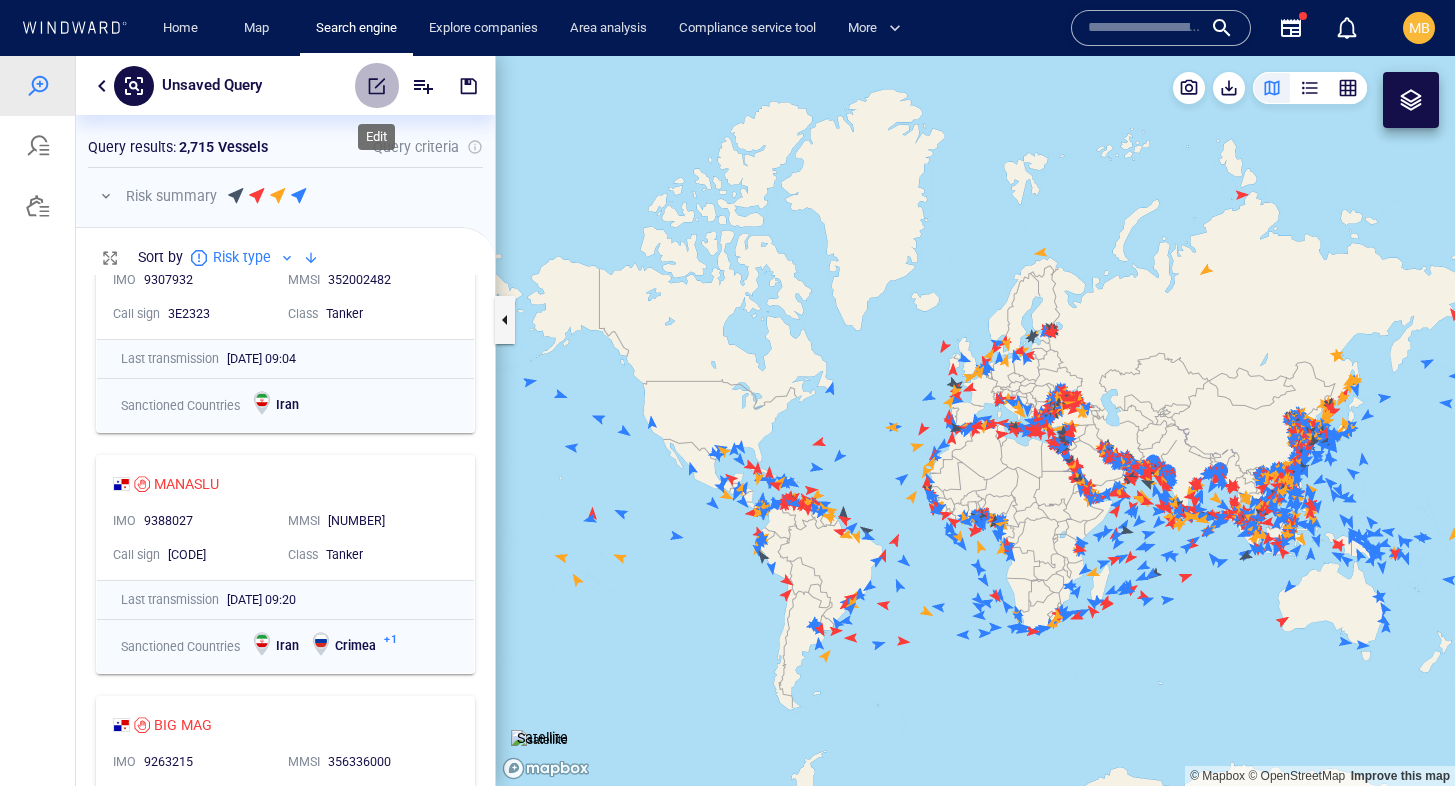 click at bounding box center [377, 86] 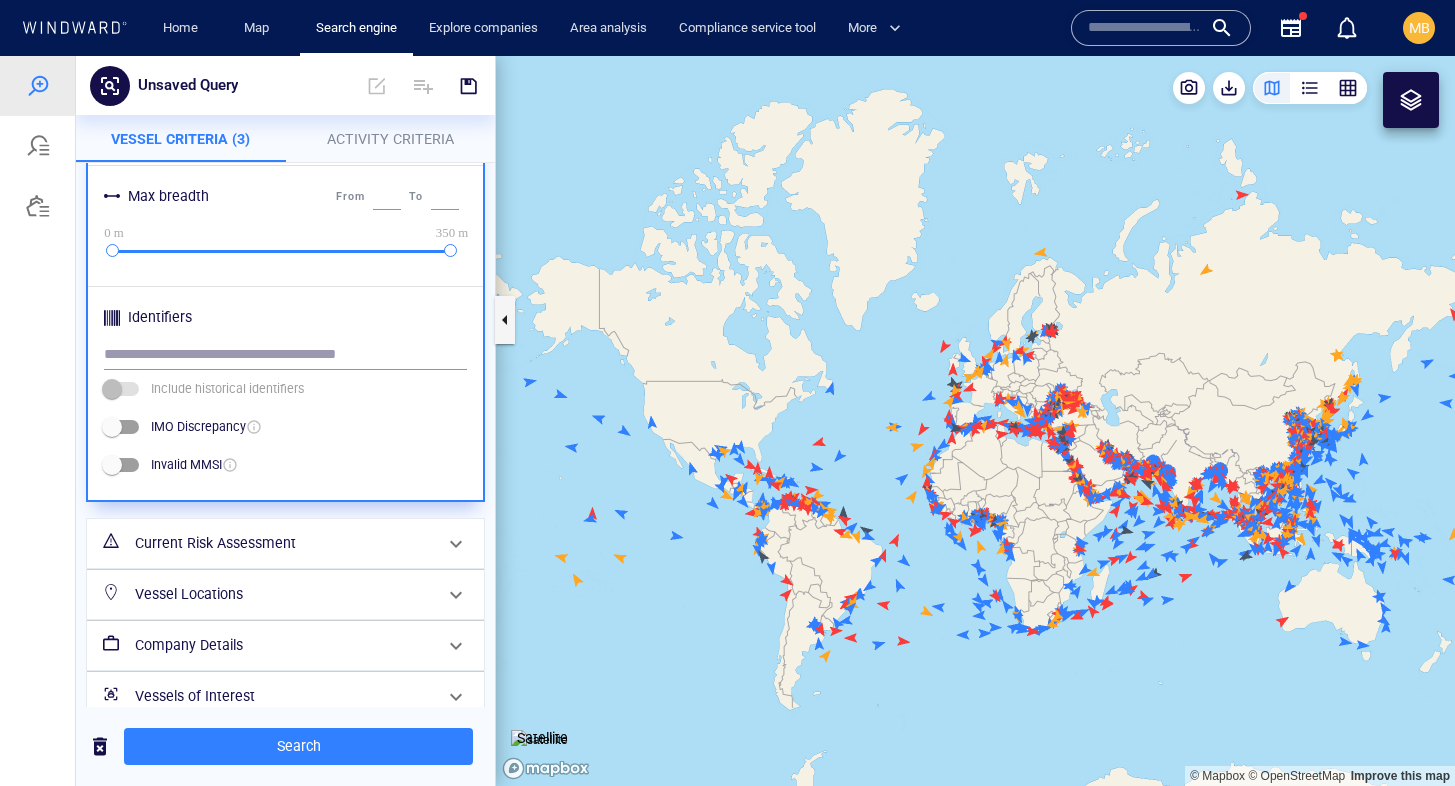 scroll, scrollTop: 896, scrollLeft: 0, axis: vertical 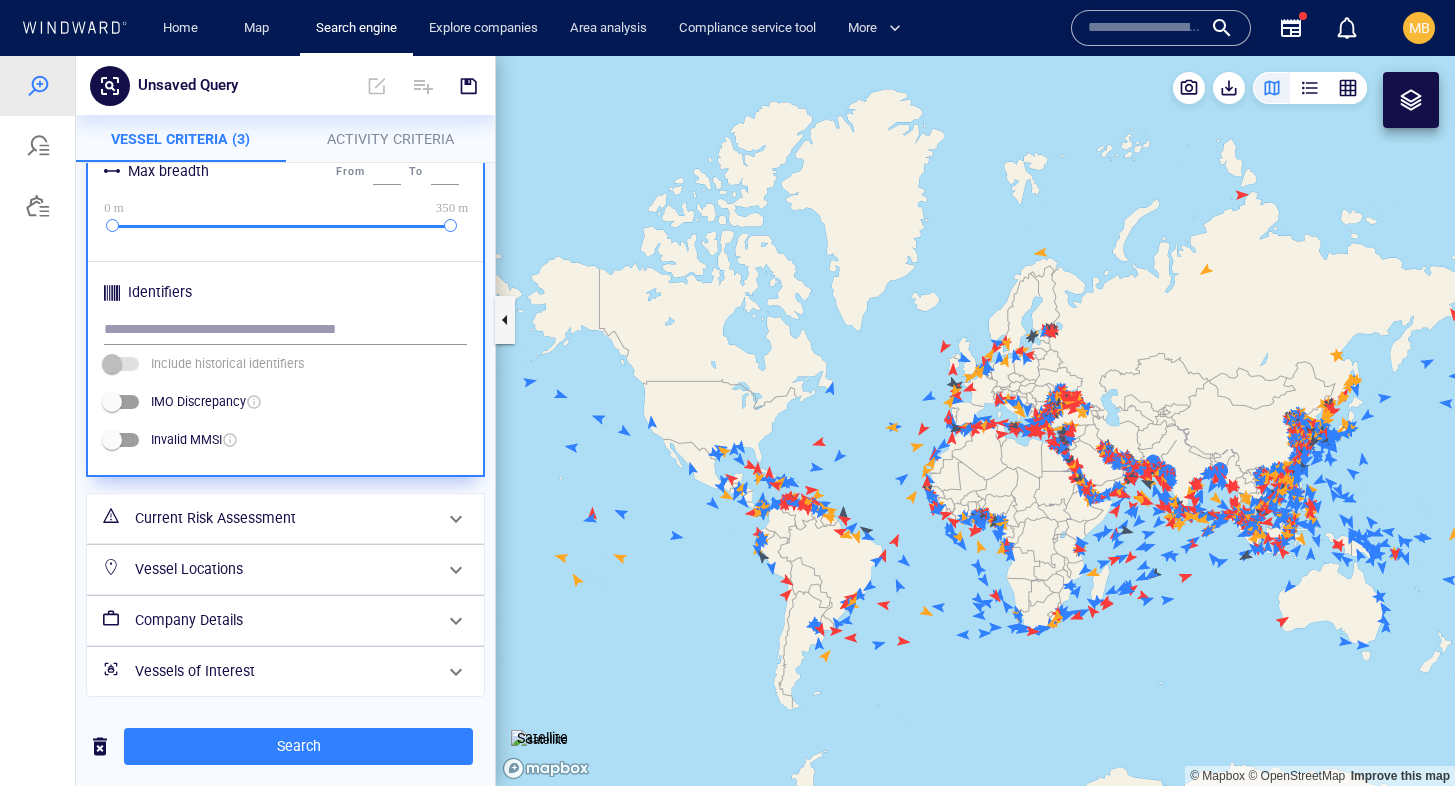 click on "Vessels of Interest" at bounding box center (283, 671) 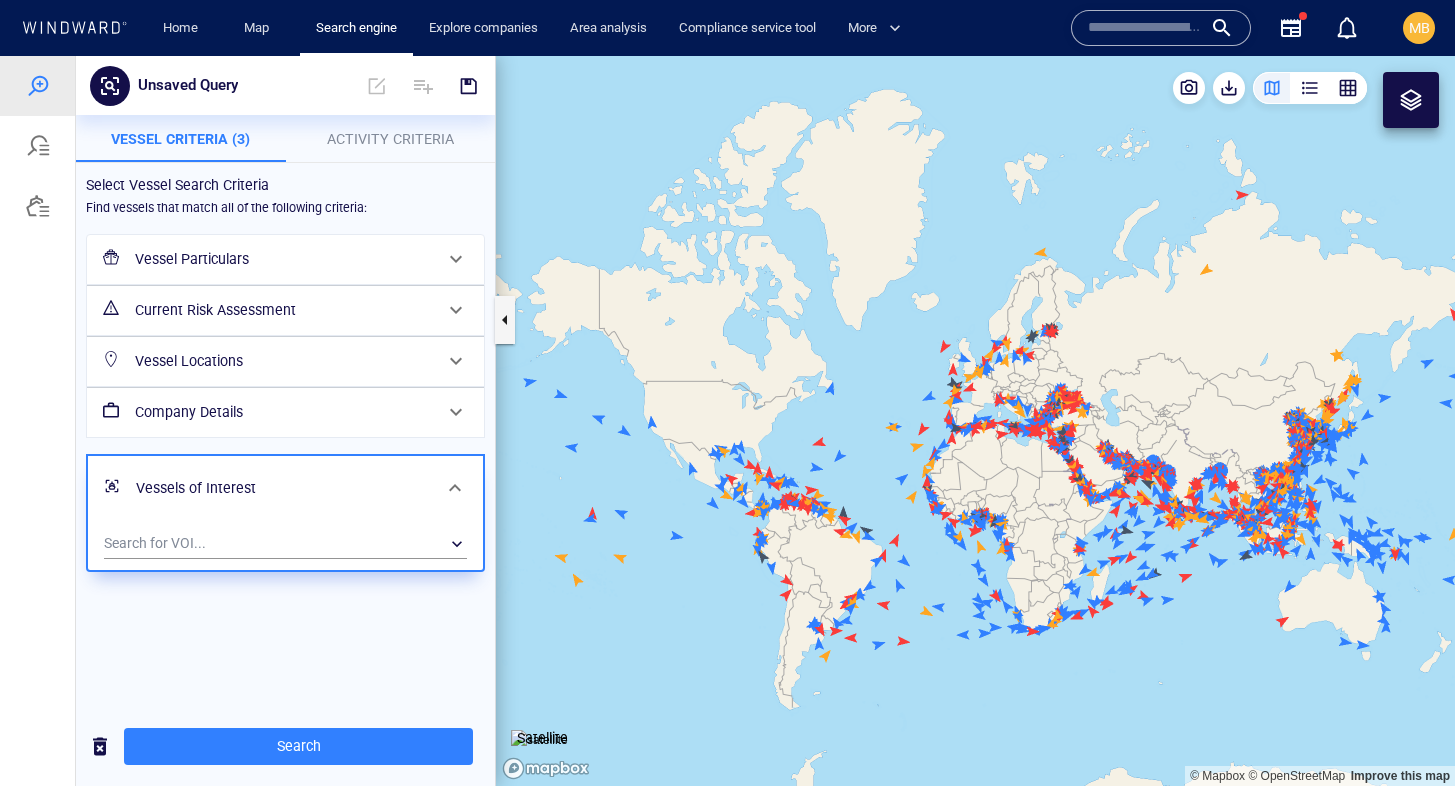 click at bounding box center (975, 421) 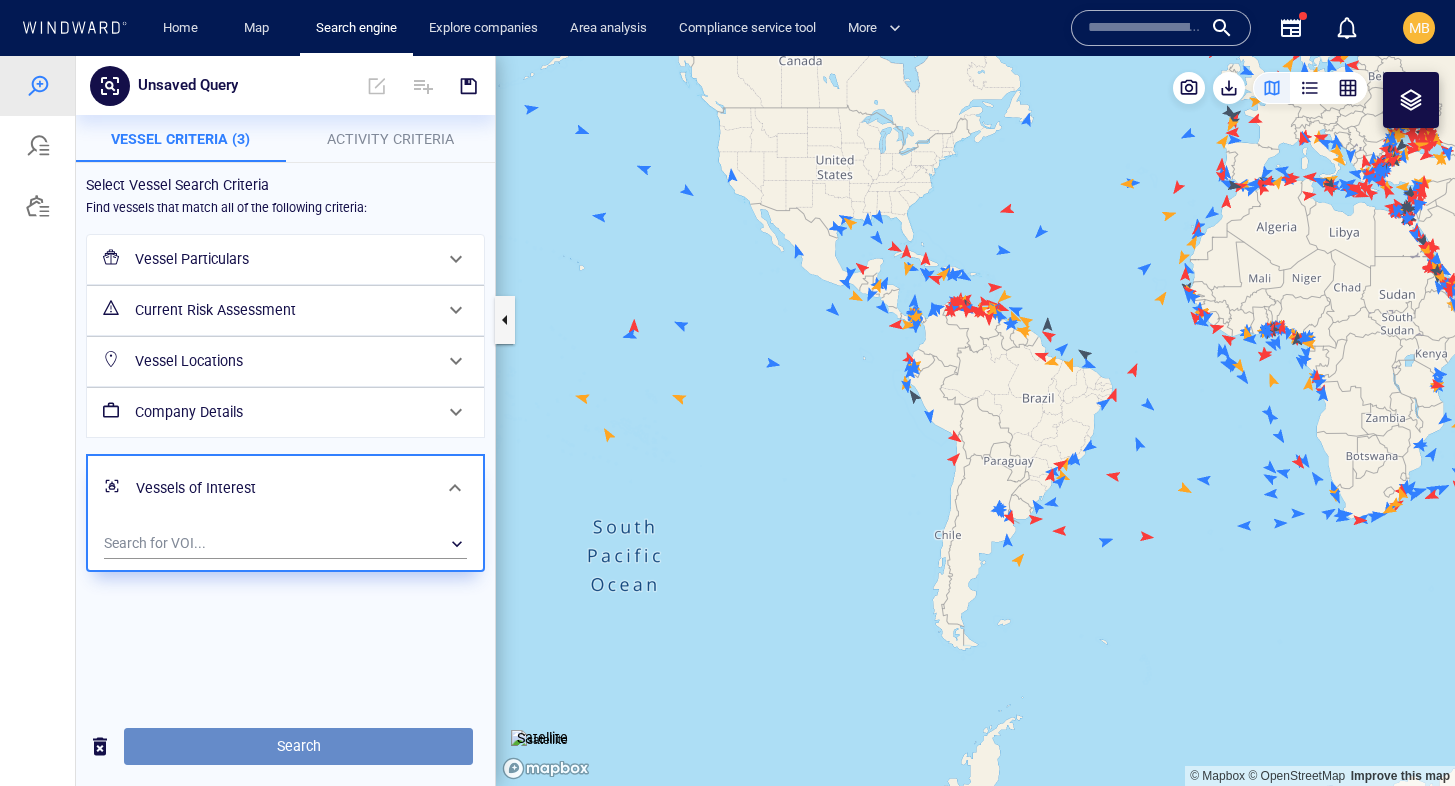 click on "Search" at bounding box center (298, 746) 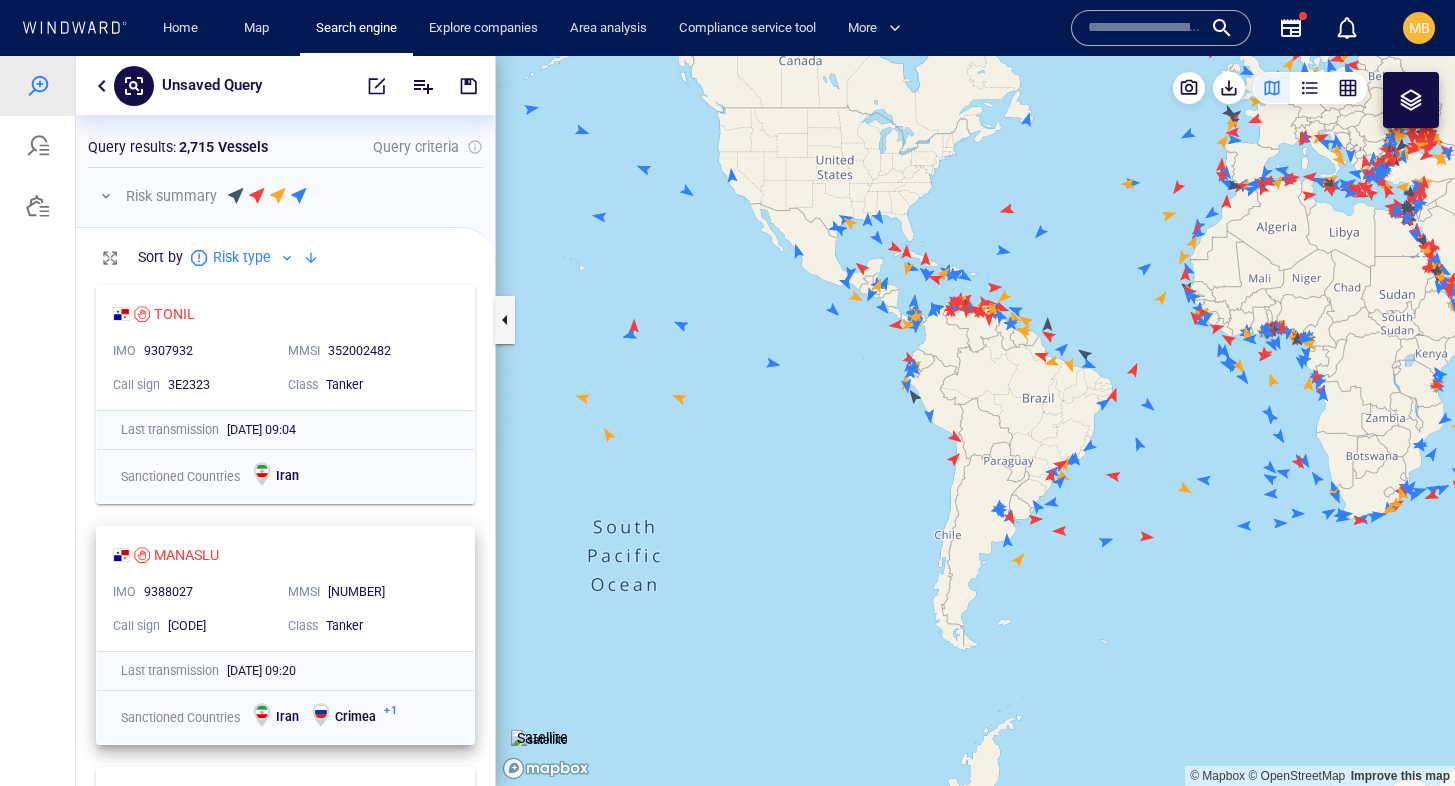 scroll, scrollTop: 0, scrollLeft: 1, axis: horizontal 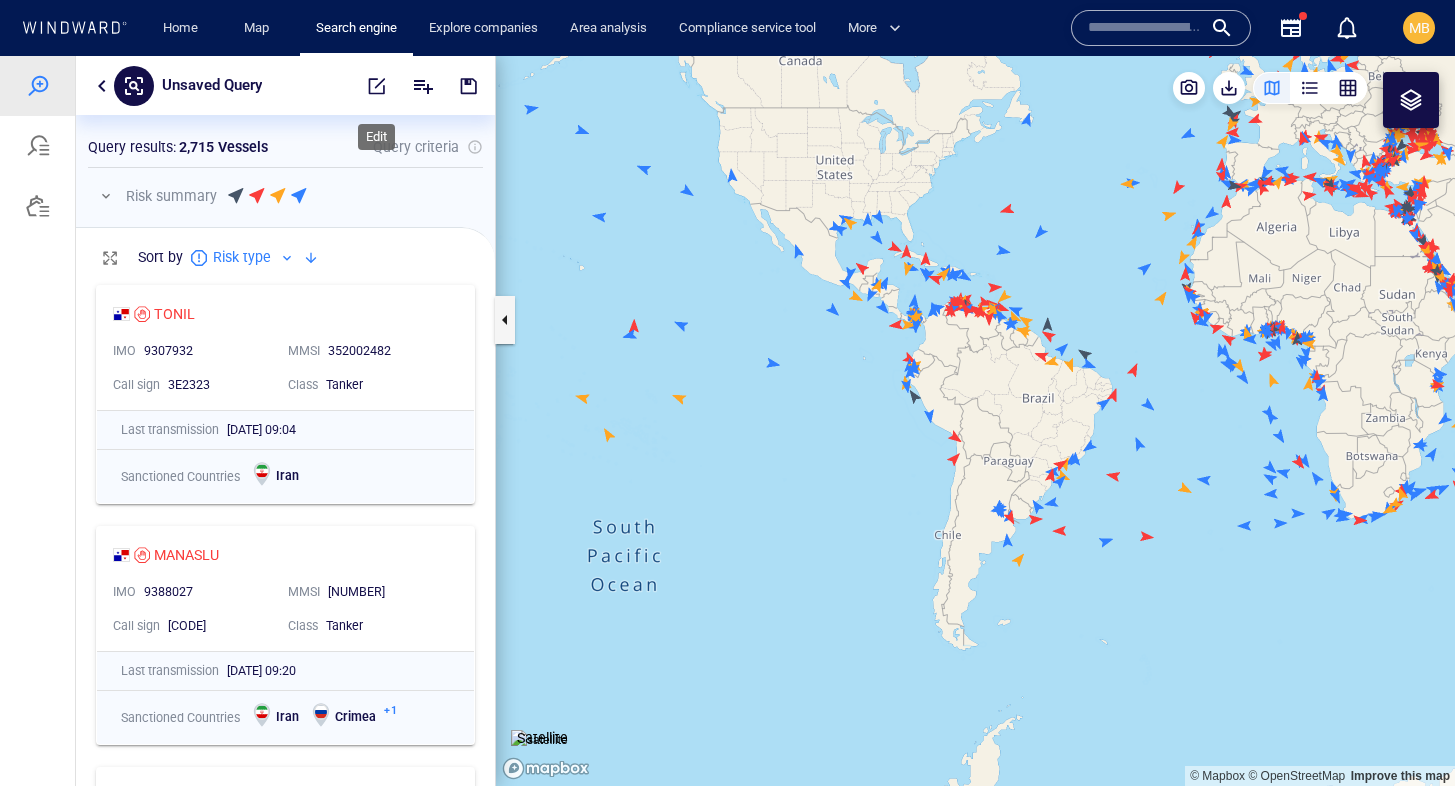 click at bounding box center [377, 86] 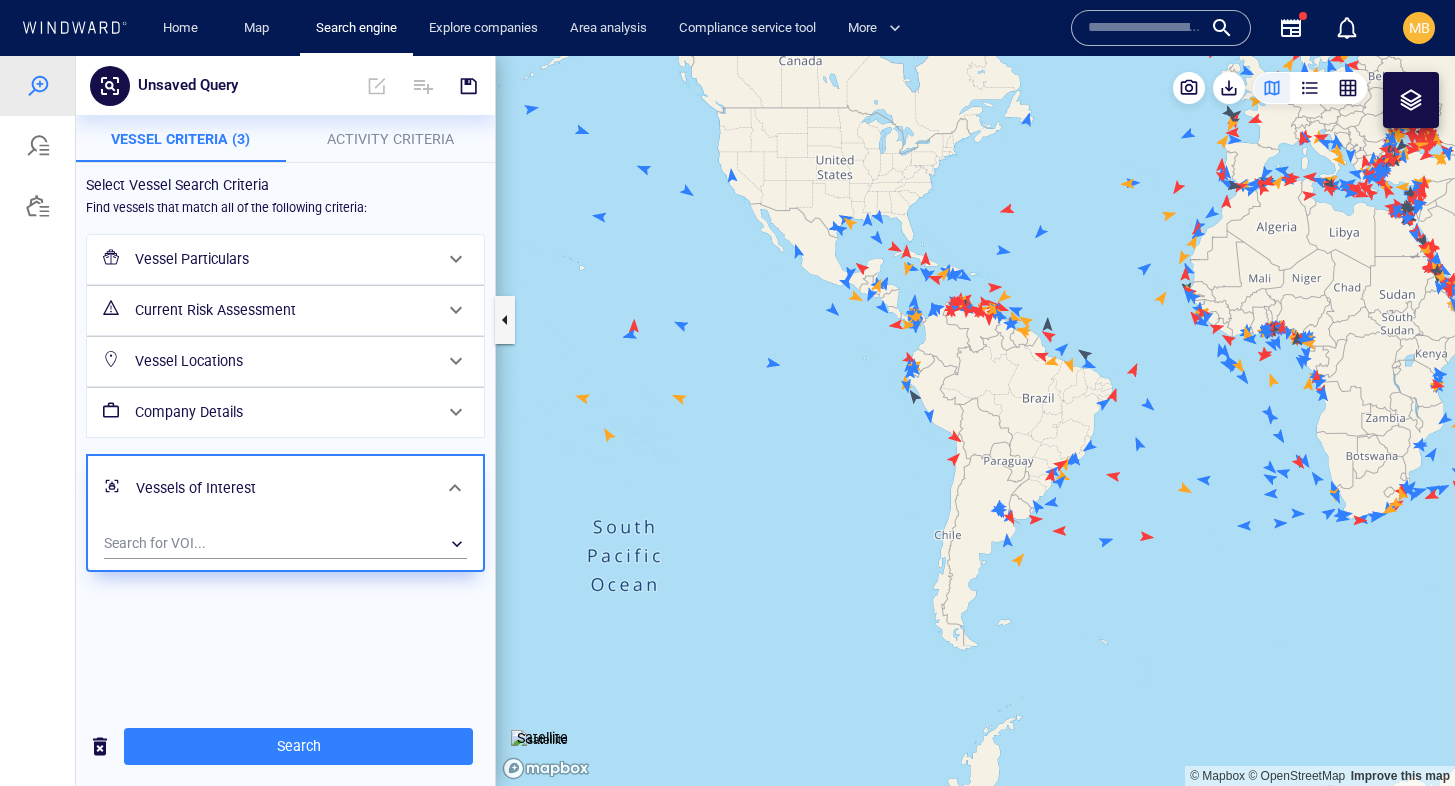 click on "Current Risk Assessment" at bounding box center (283, 310) 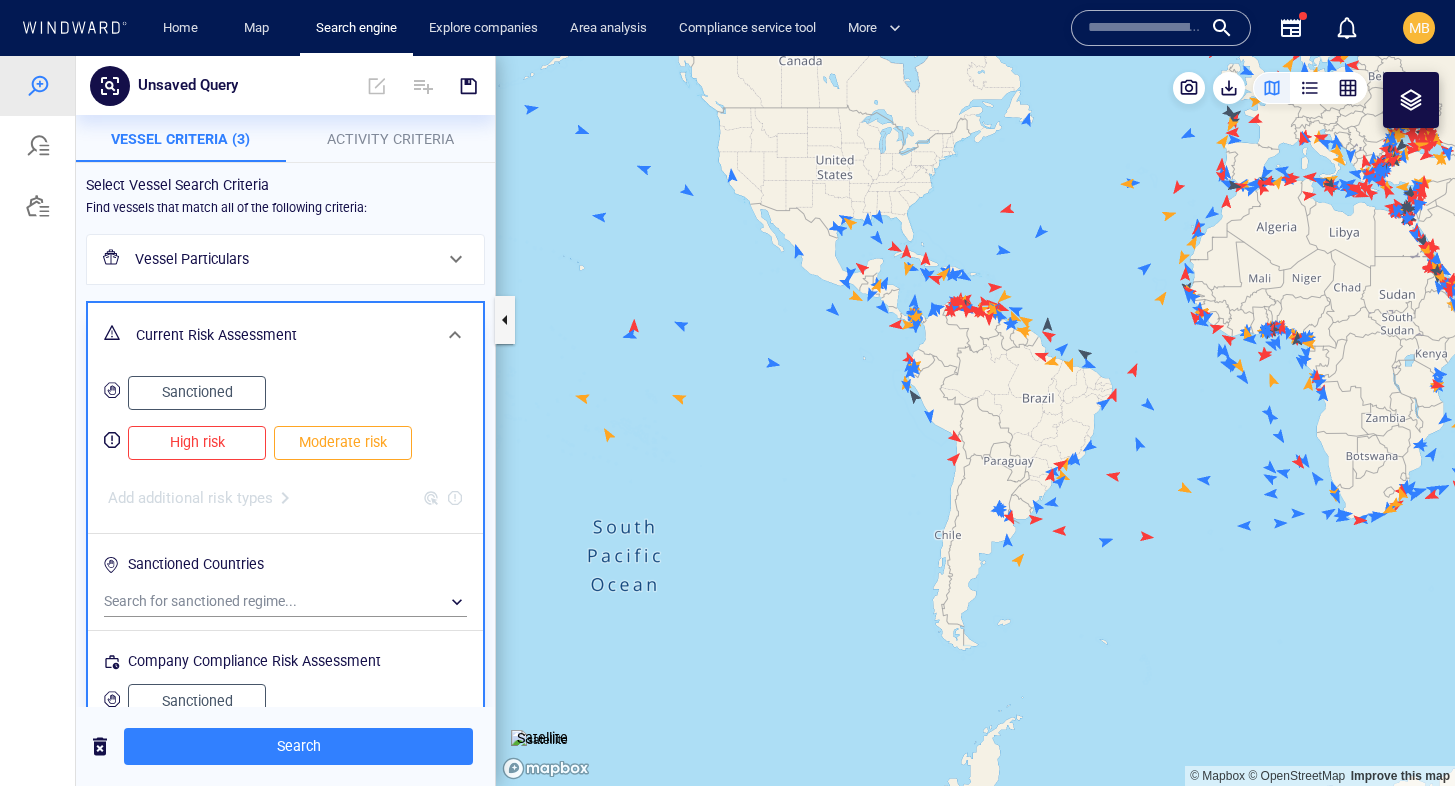click on "High risk" at bounding box center [197, 442] 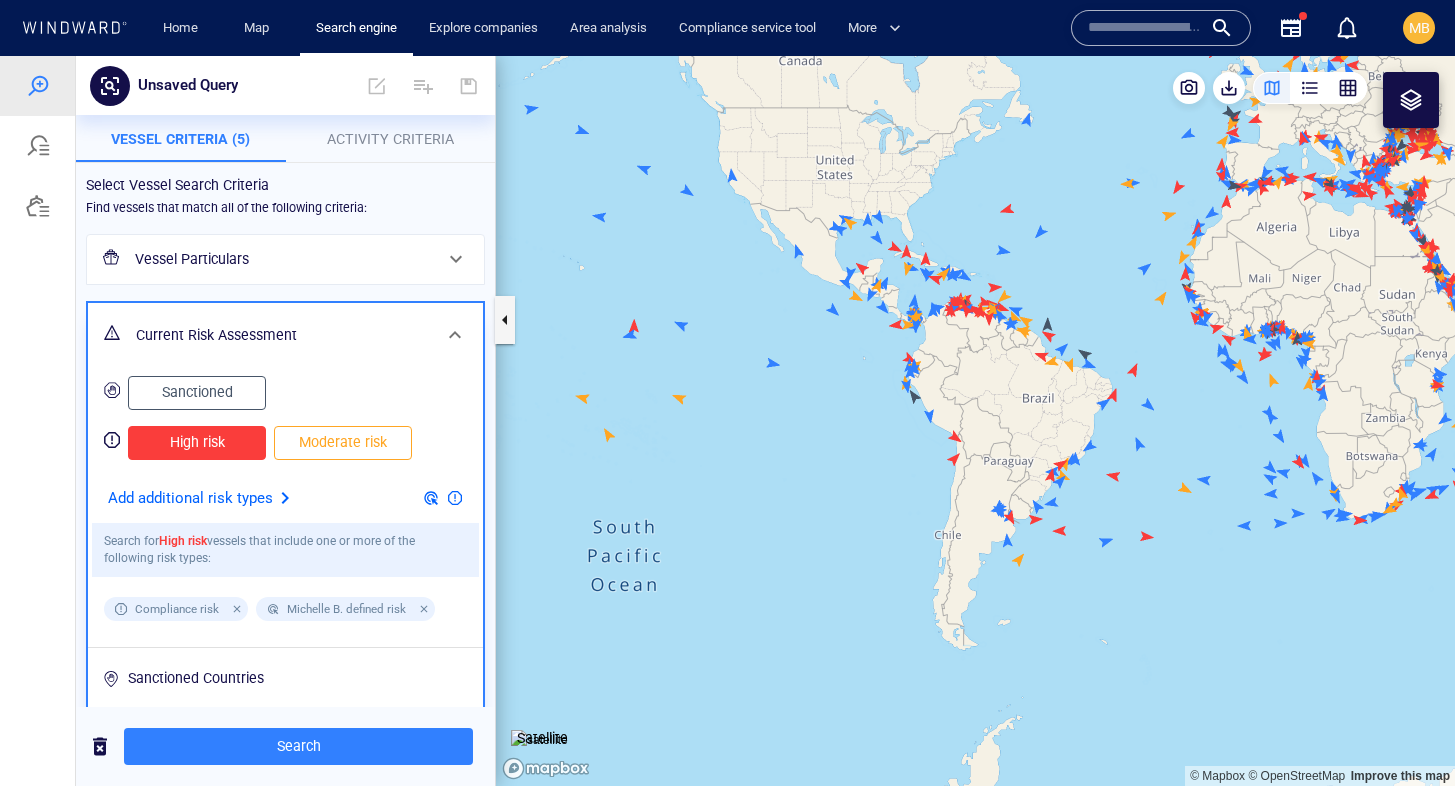 click on "Moderate risk" at bounding box center (343, 442) 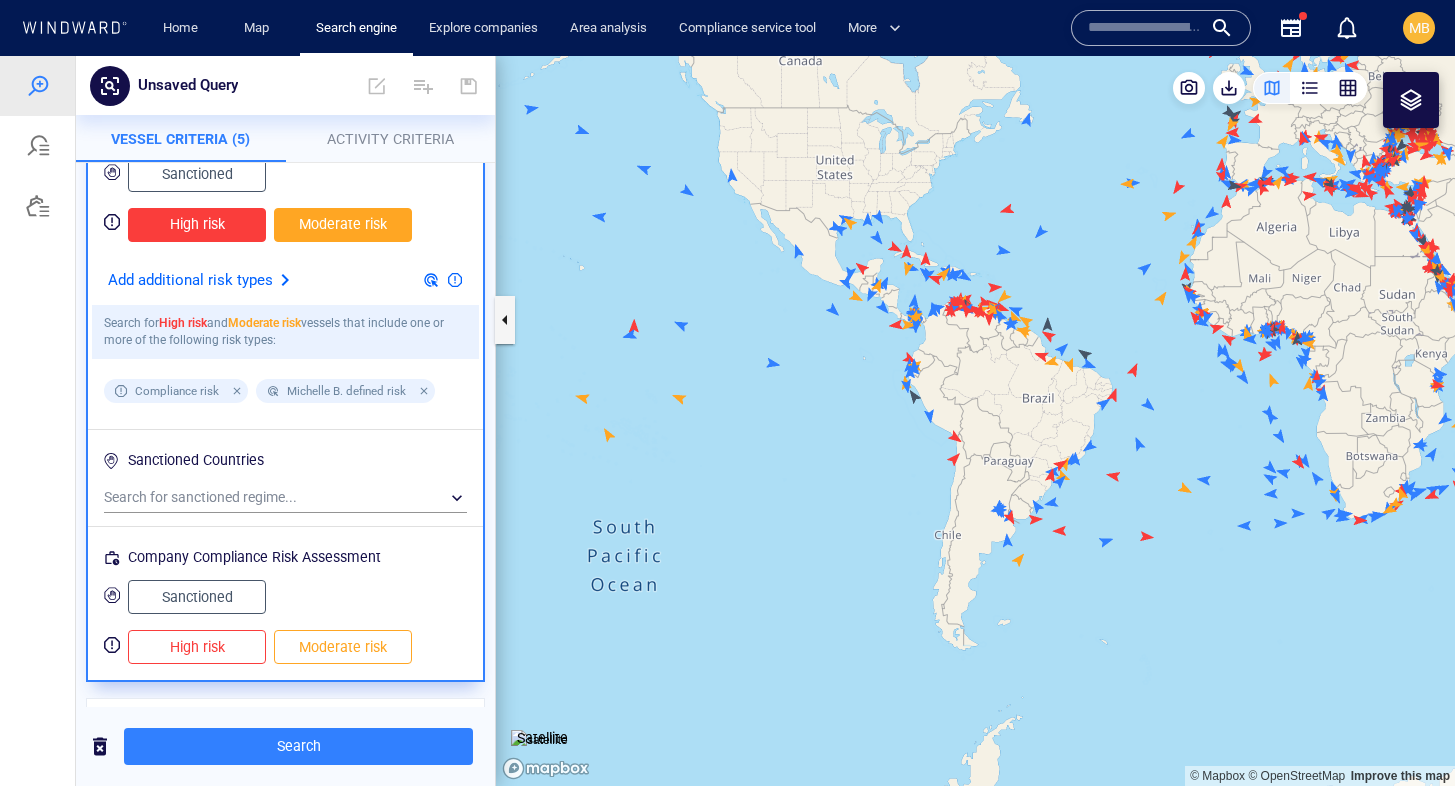 scroll, scrollTop: 231, scrollLeft: 0, axis: vertical 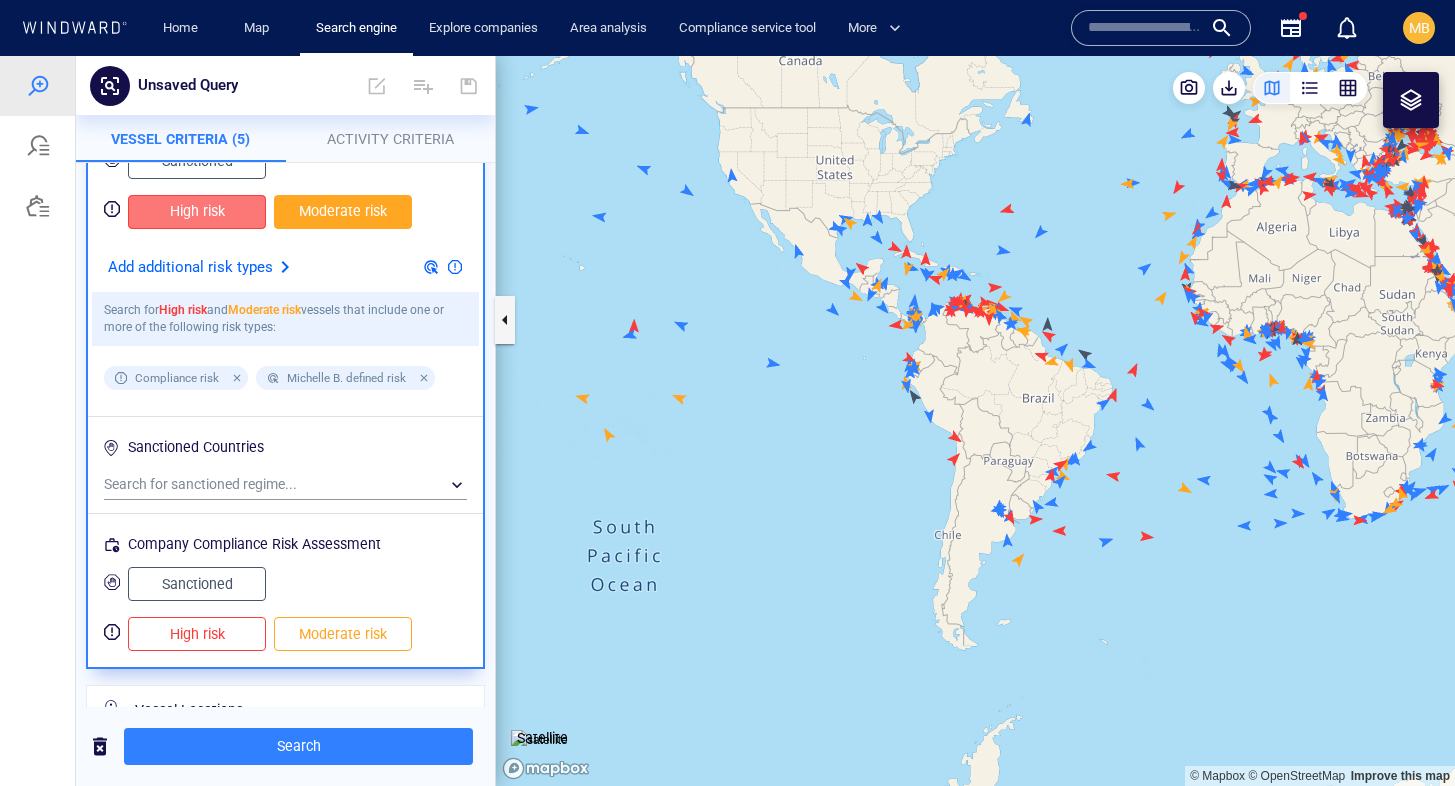 click on "High risk" at bounding box center [197, 211] 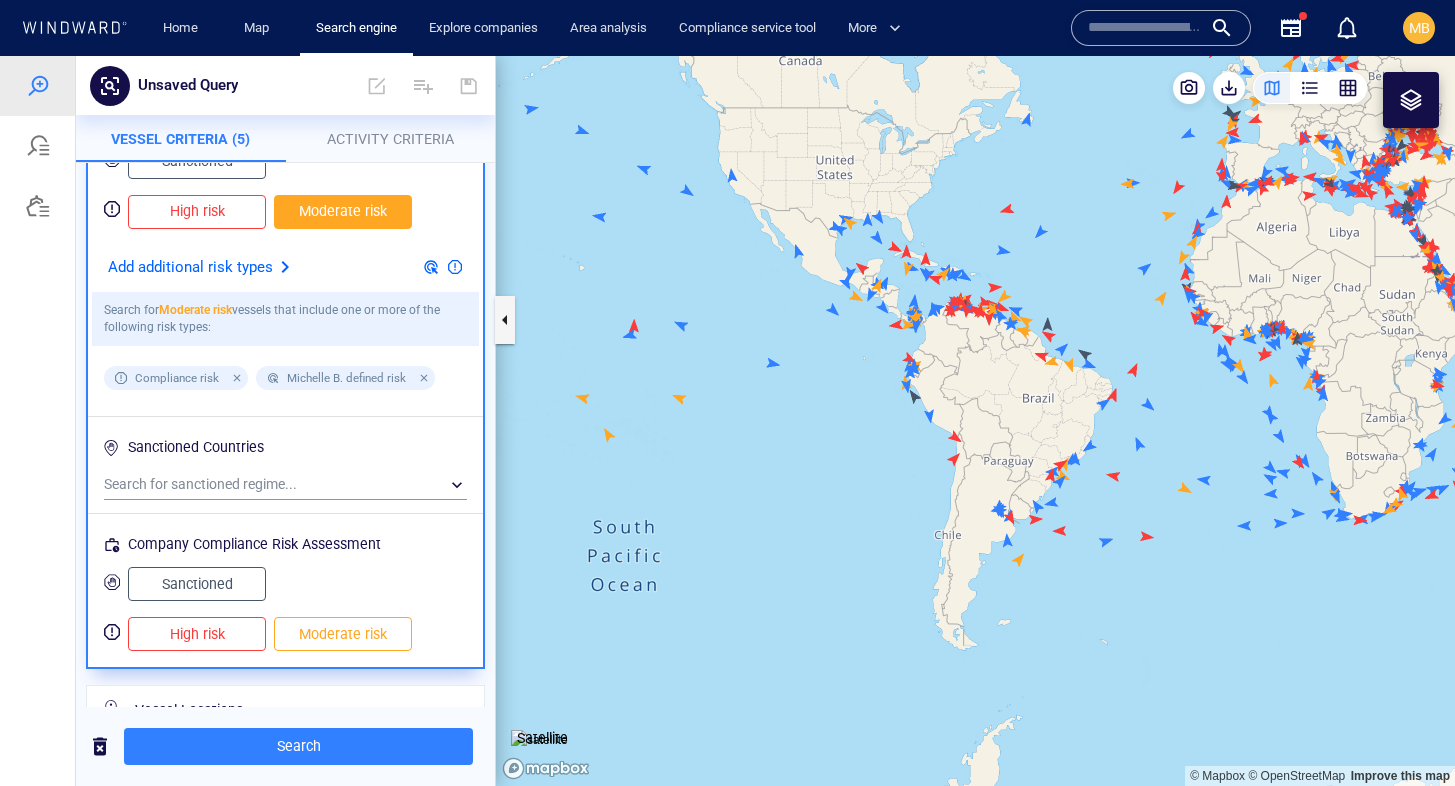 click on "Moderate risk" at bounding box center (343, 211) 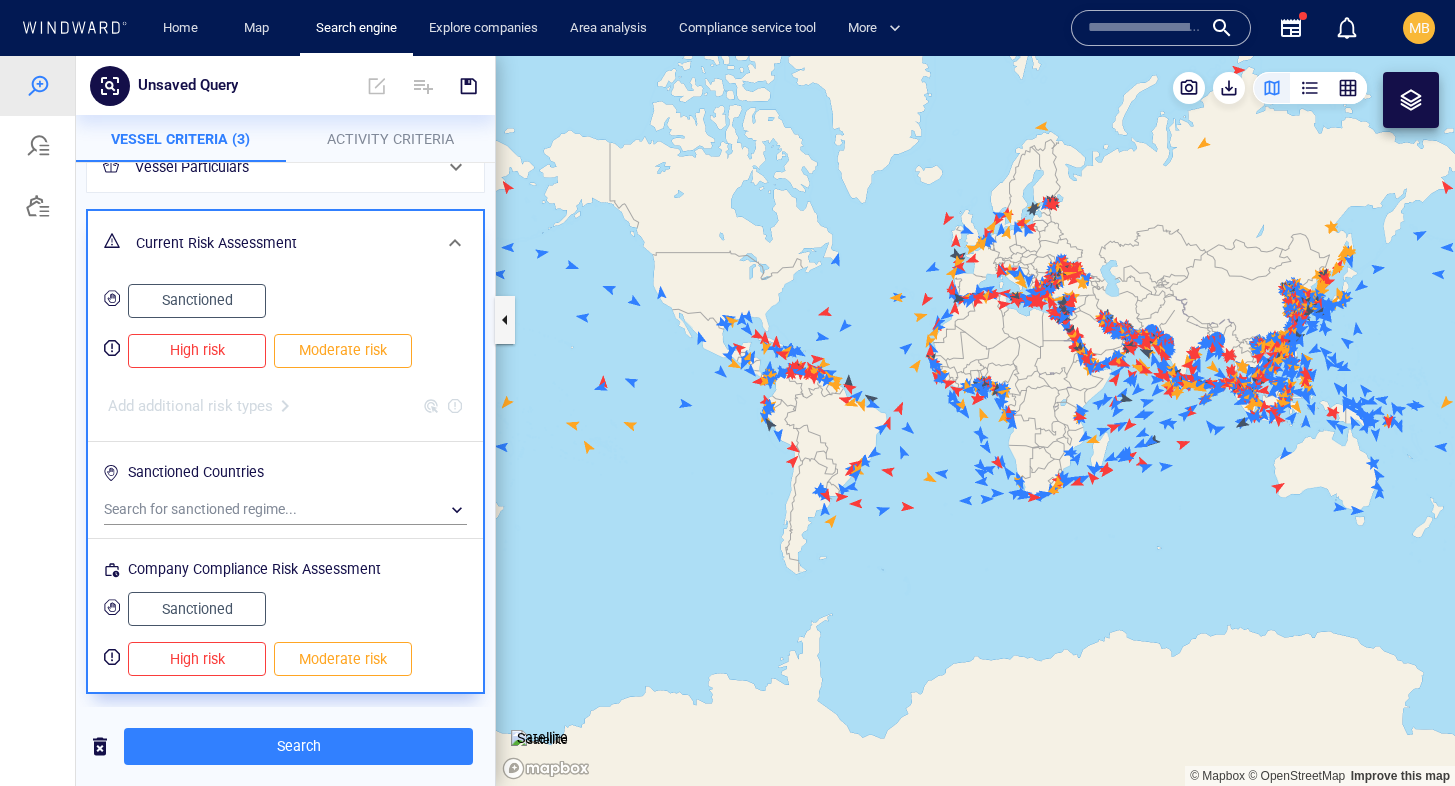 scroll, scrollTop: 127, scrollLeft: 0, axis: vertical 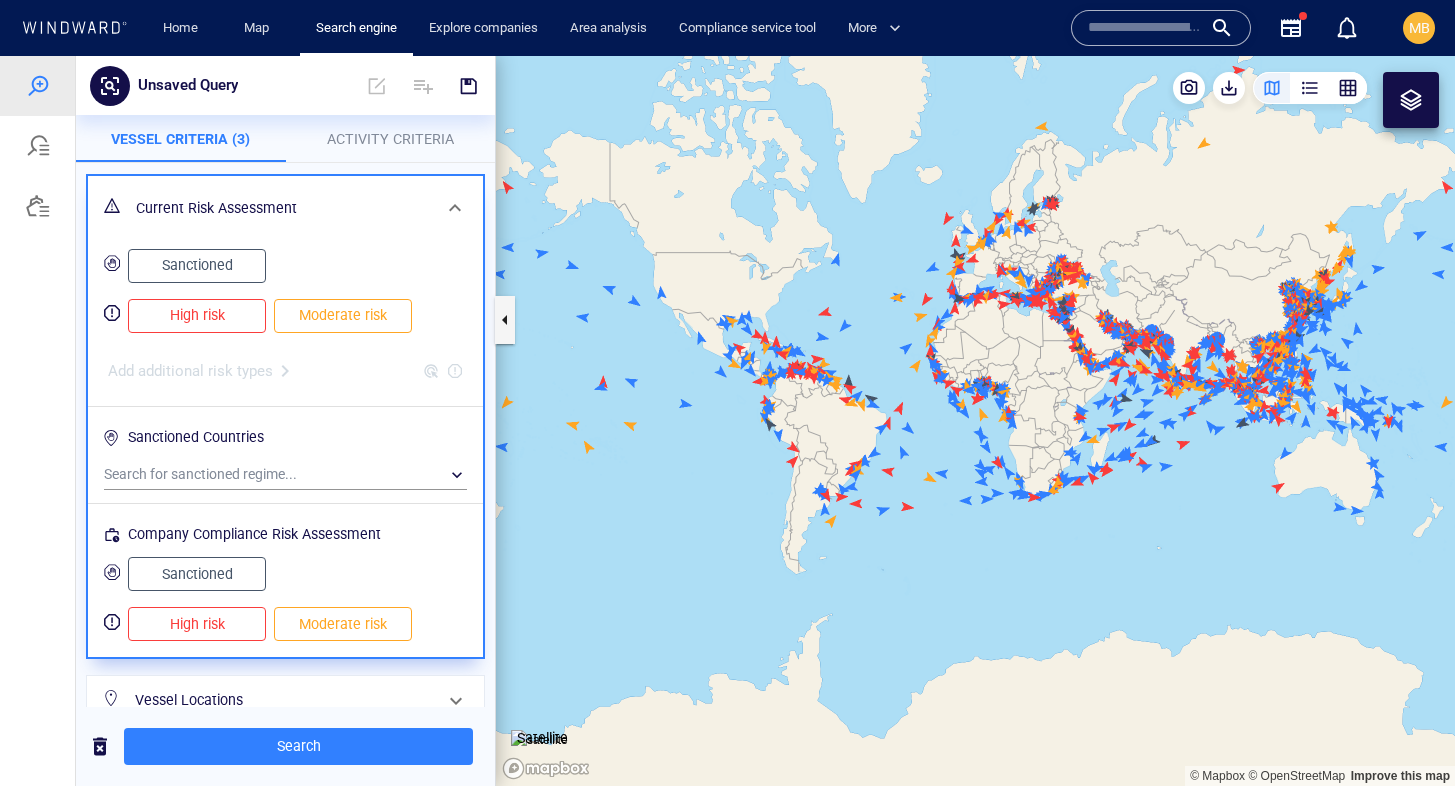 type 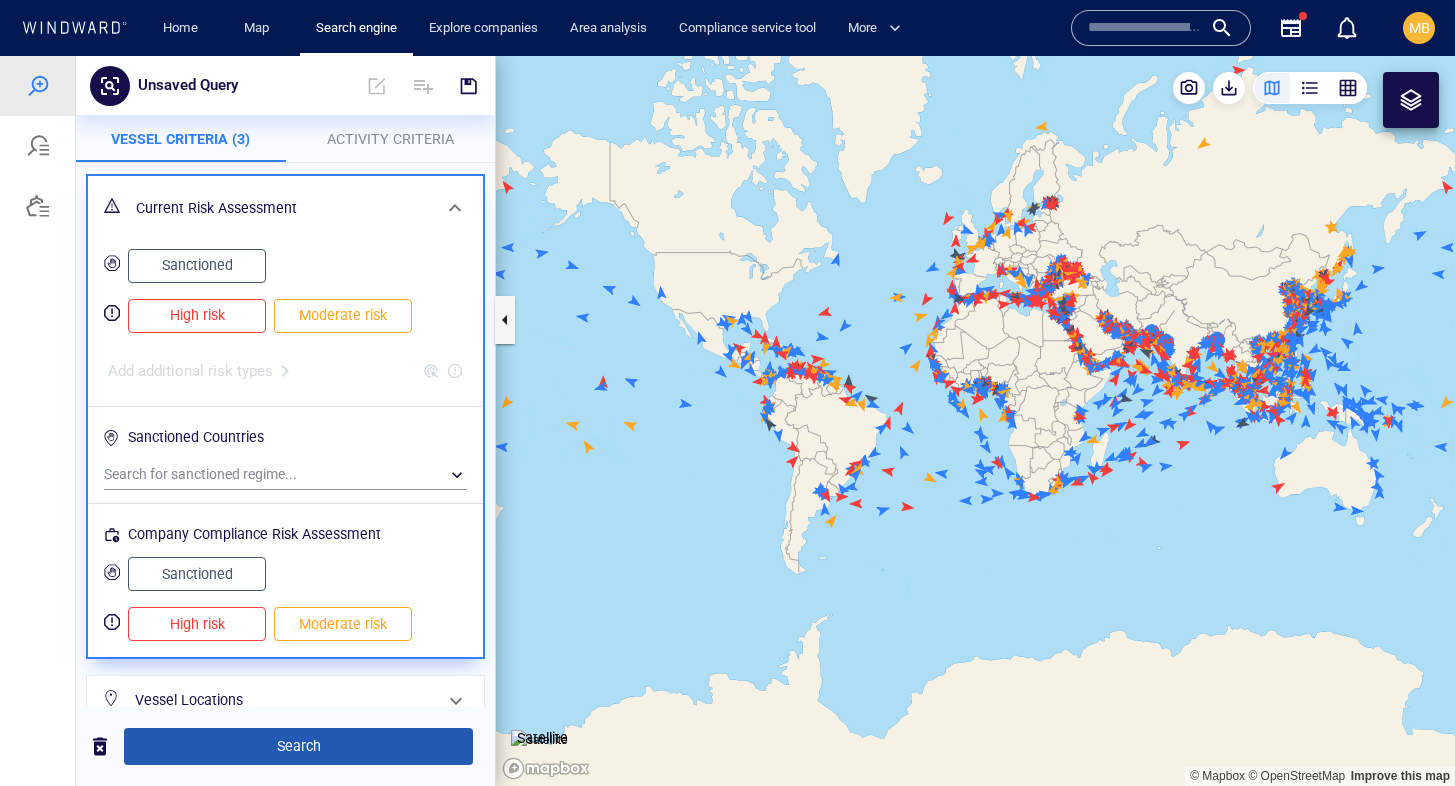 click on "Search" at bounding box center [298, 746] 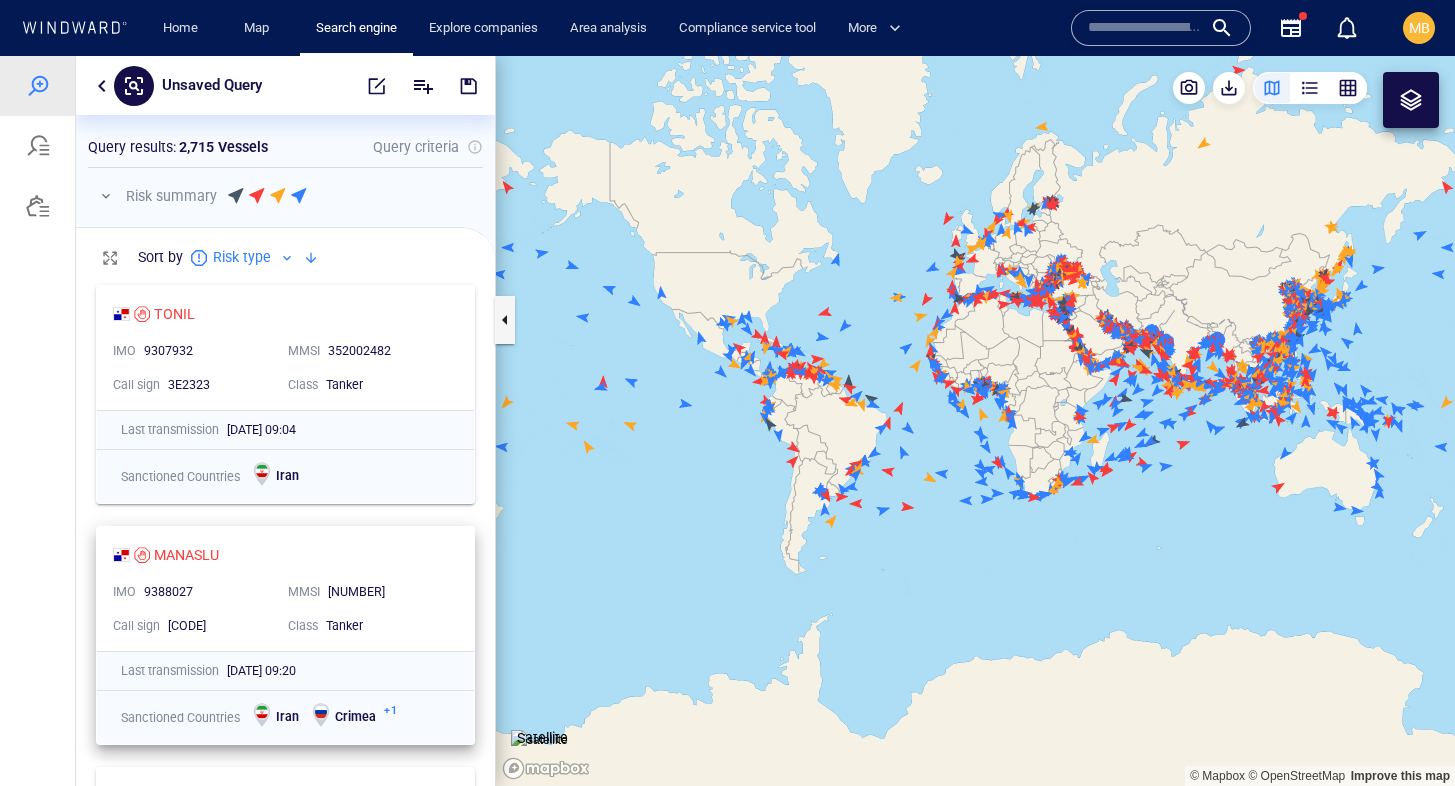 scroll, scrollTop: 0, scrollLeft: 1, axis: horizontal 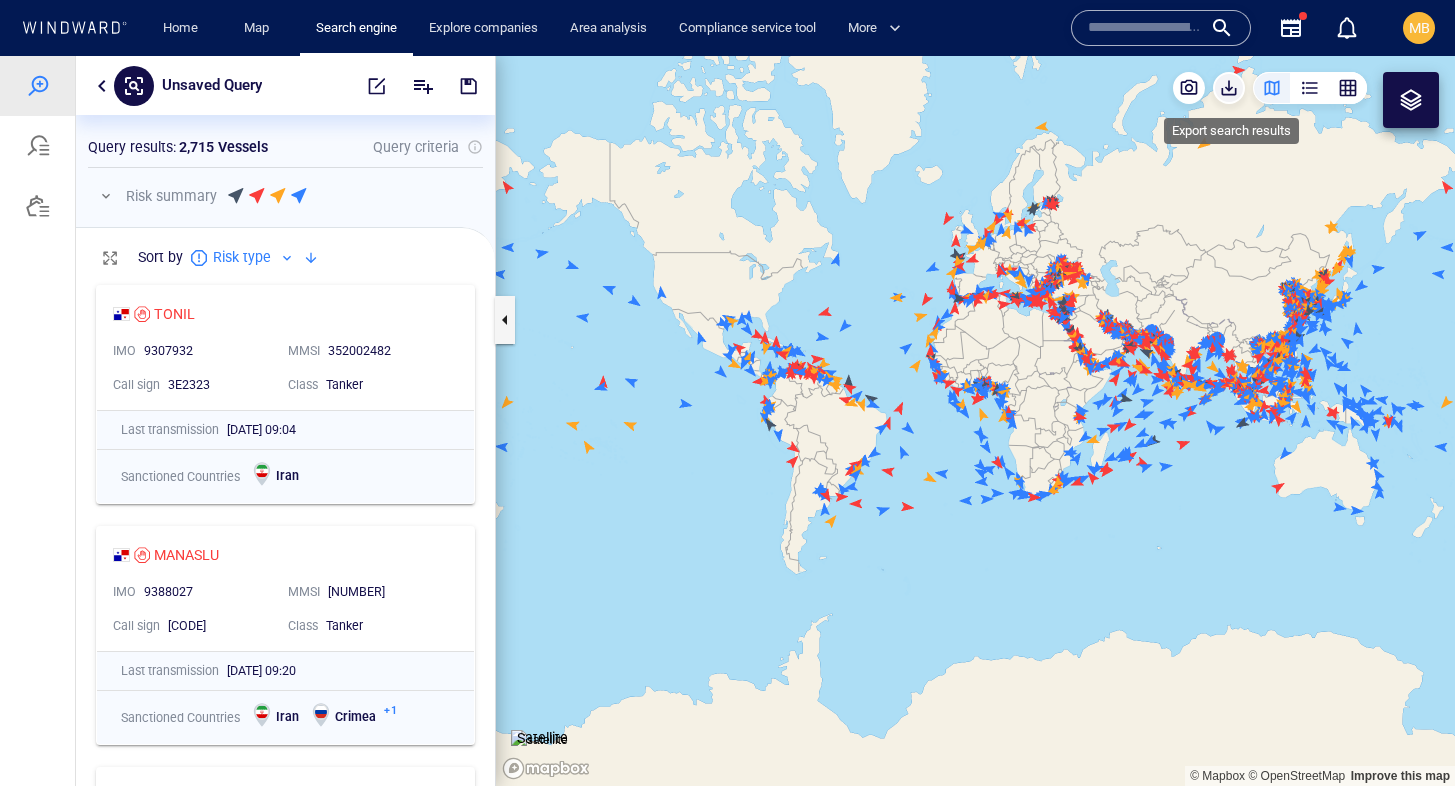 click at bounding box center [1229, 88] 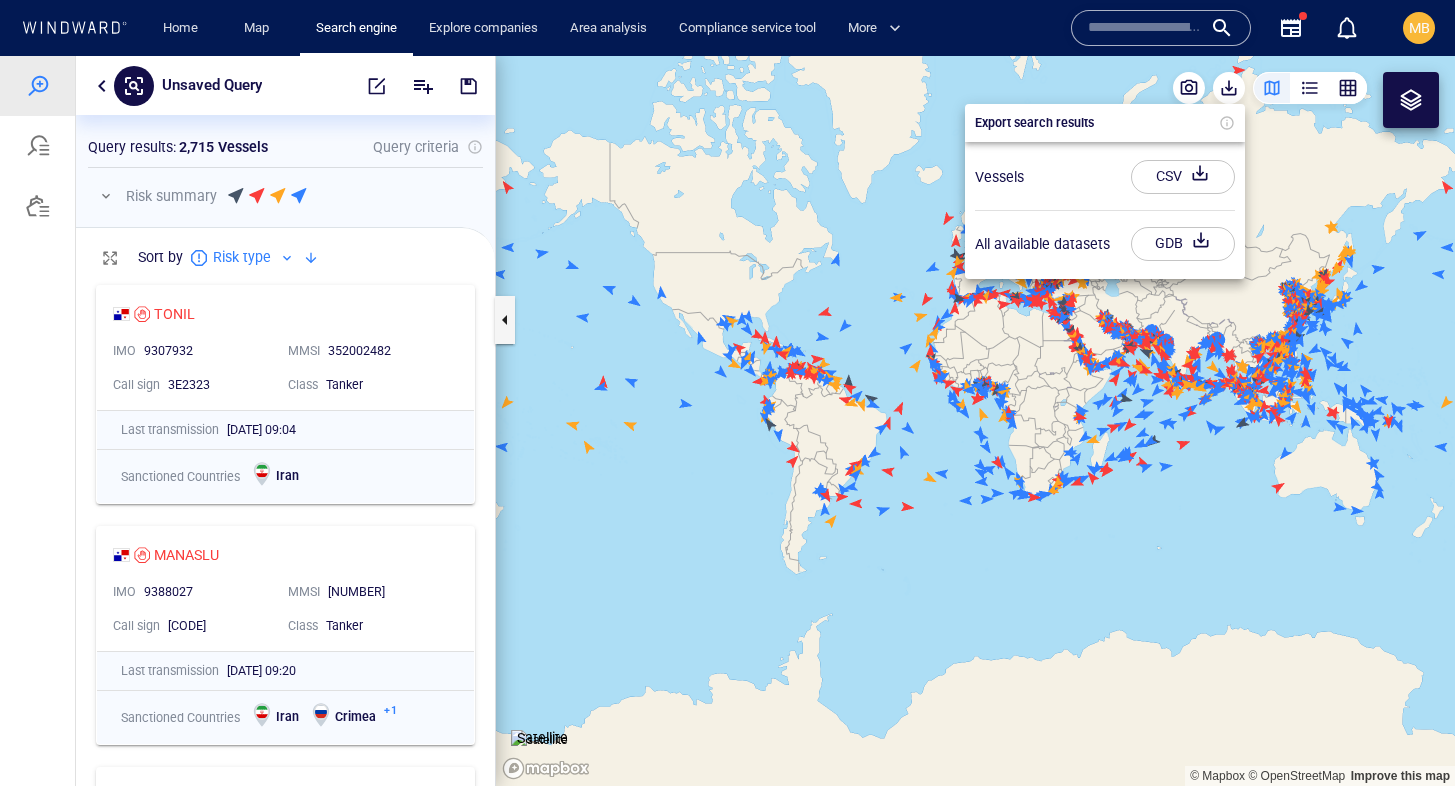 click at bounding box center [1200, 177] 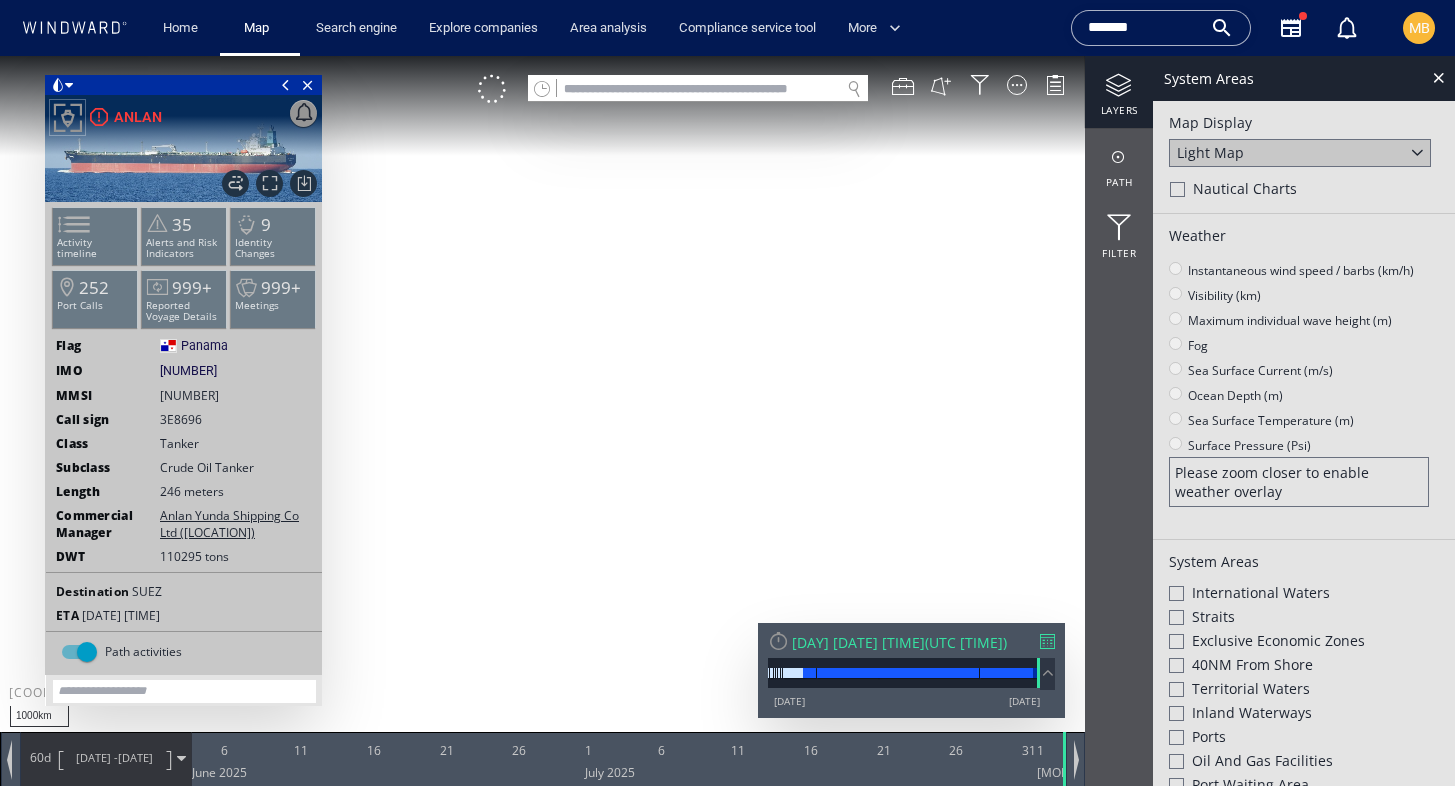 scroll, scrollTop: 0, scrollLeft: 0, axis: both 